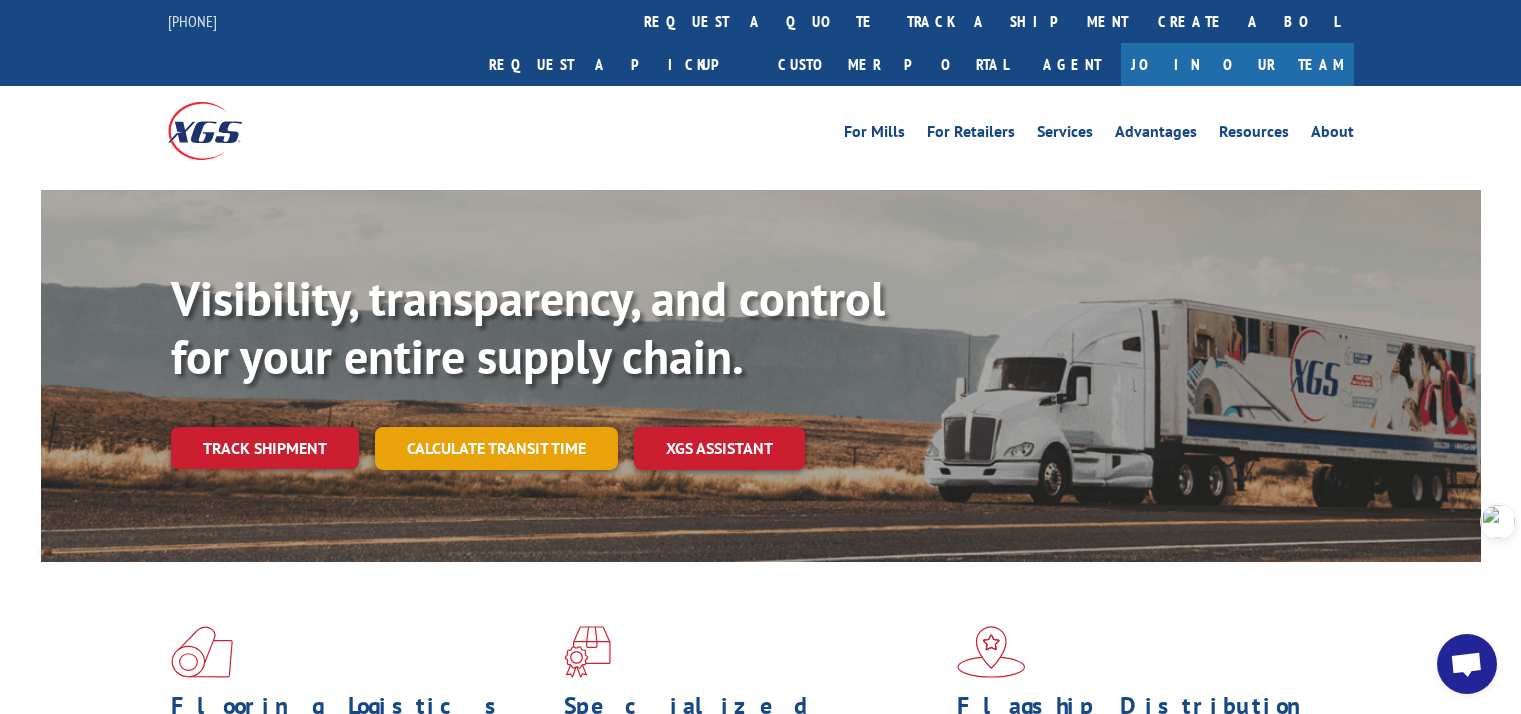 scroll, scrollTop: 0, scrollLeft: 0, axis: both 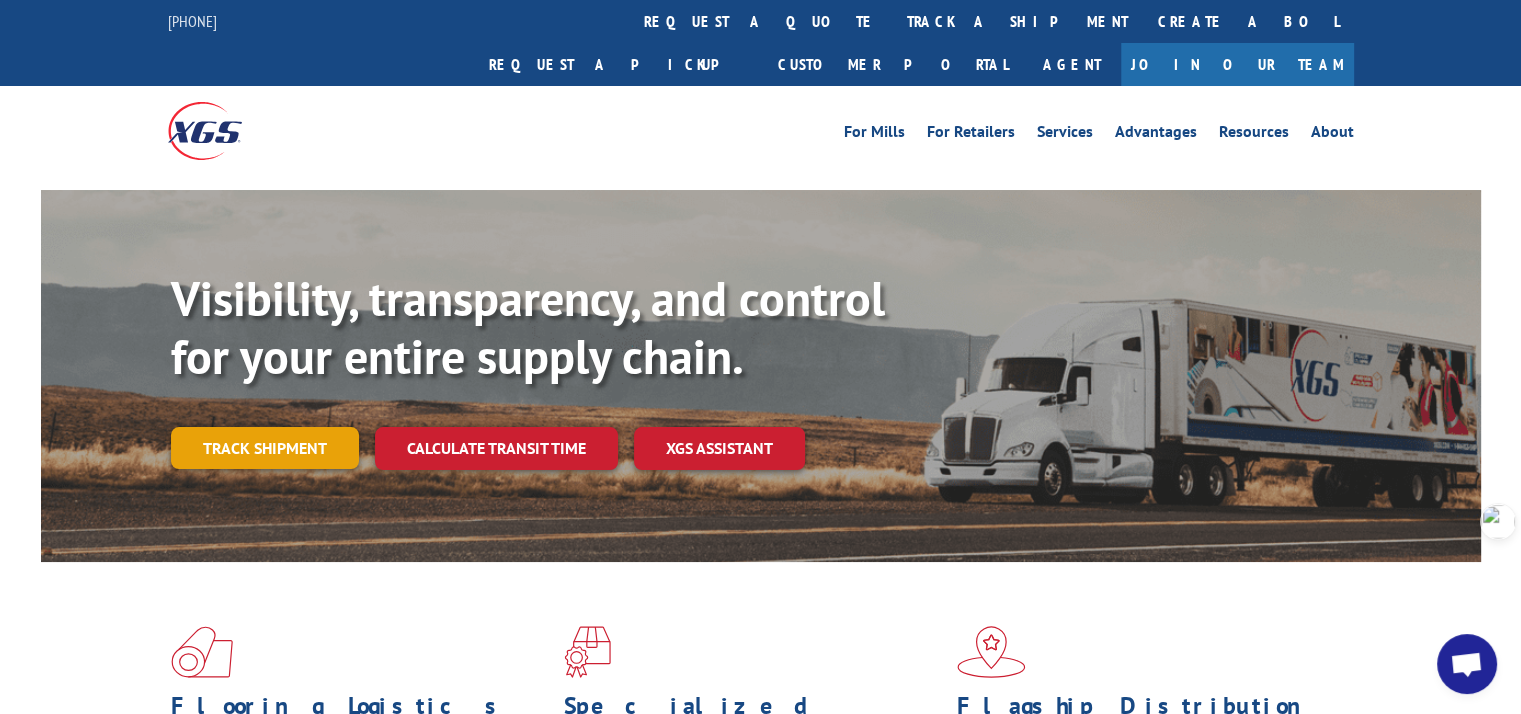 click on "Track shipment" at bounding box center (265, 448) 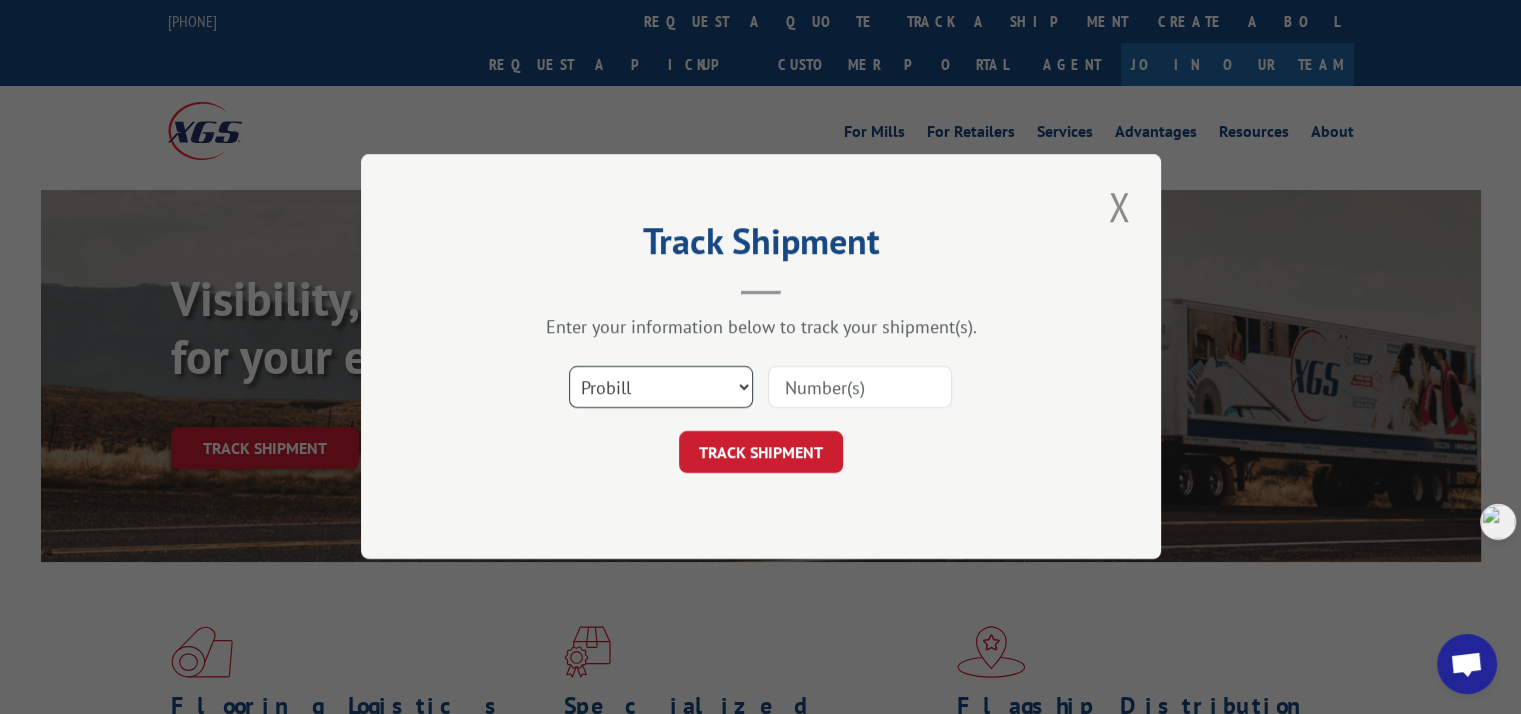 click on "Select category... Probill BOL PO" at bounding box center [661, 388] 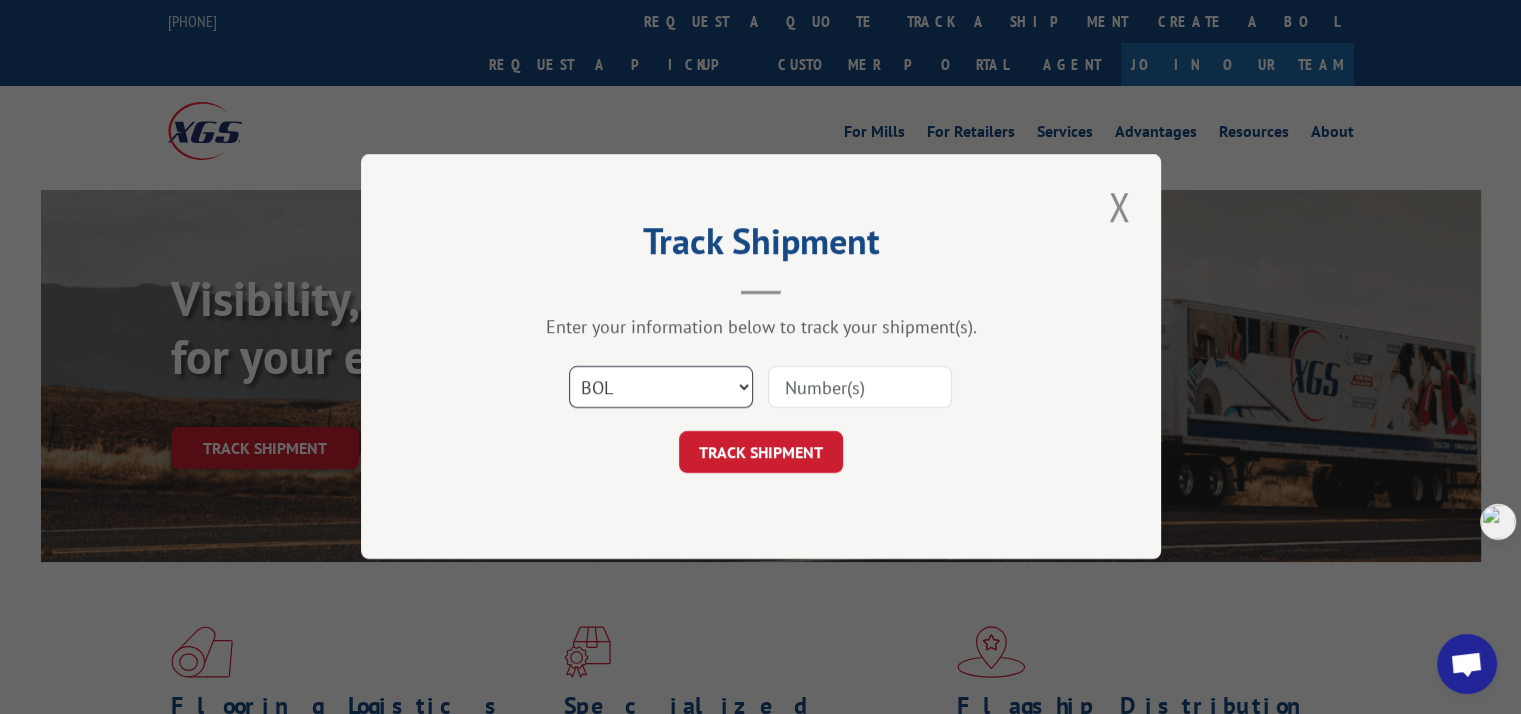 click on "Select category... Probill BOL PO" at bounding box center [661, 388] 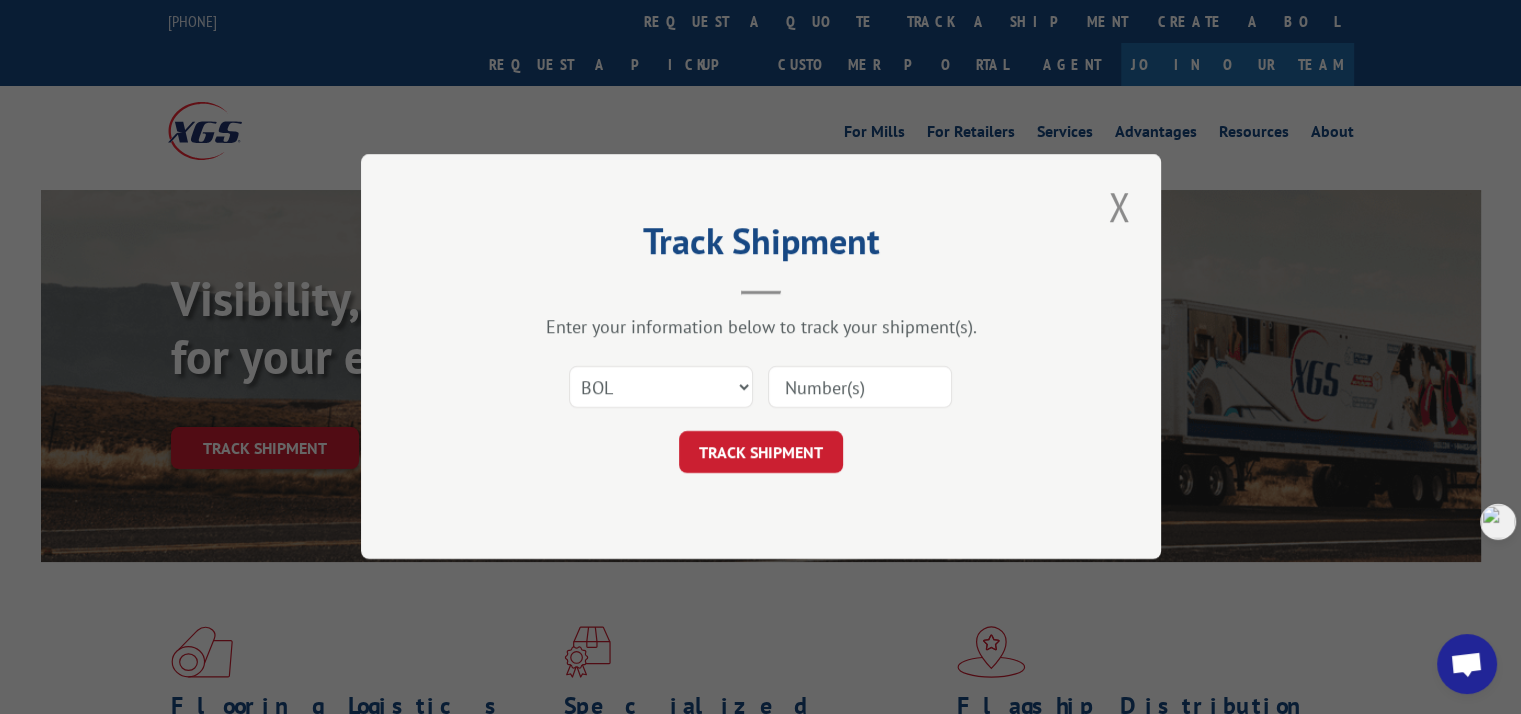 click at bounding box center [860, 388] 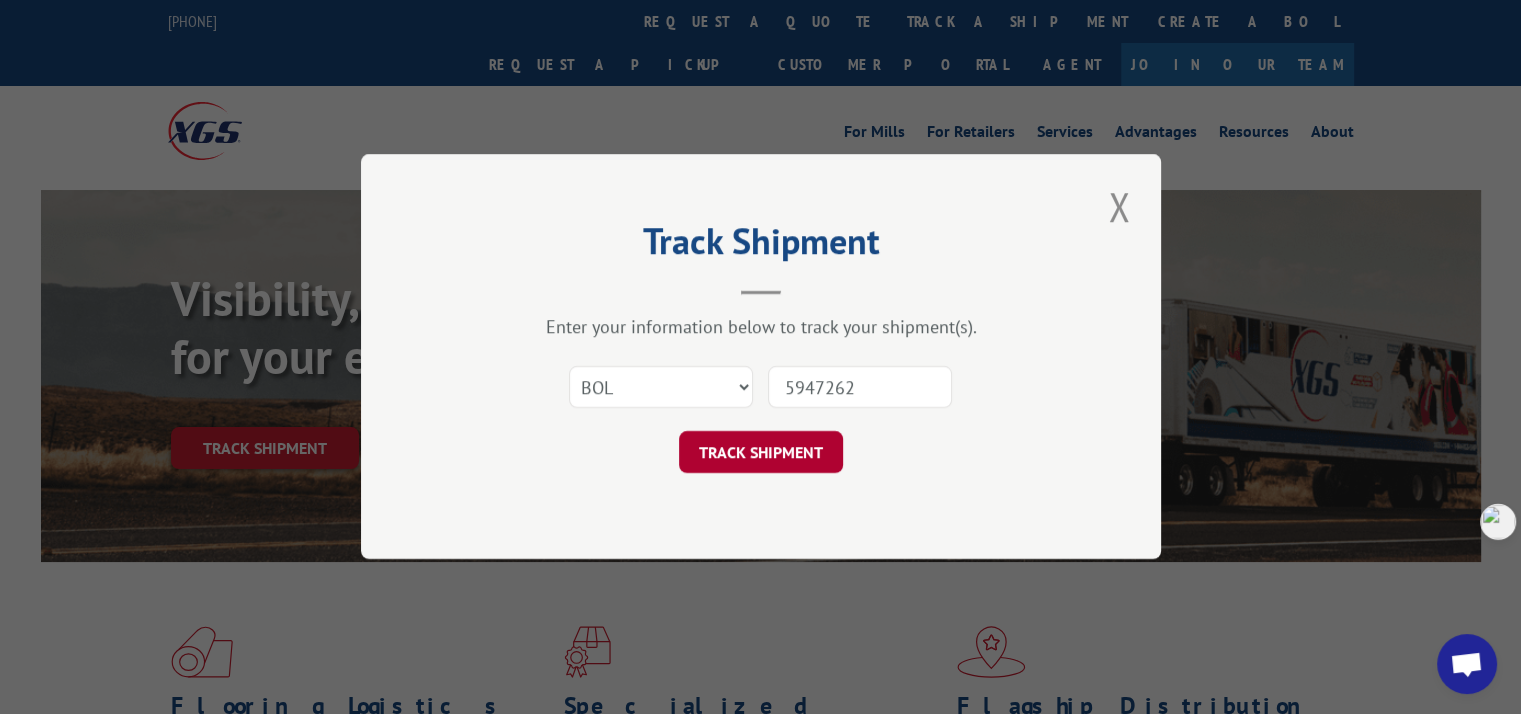 type on "5947262" 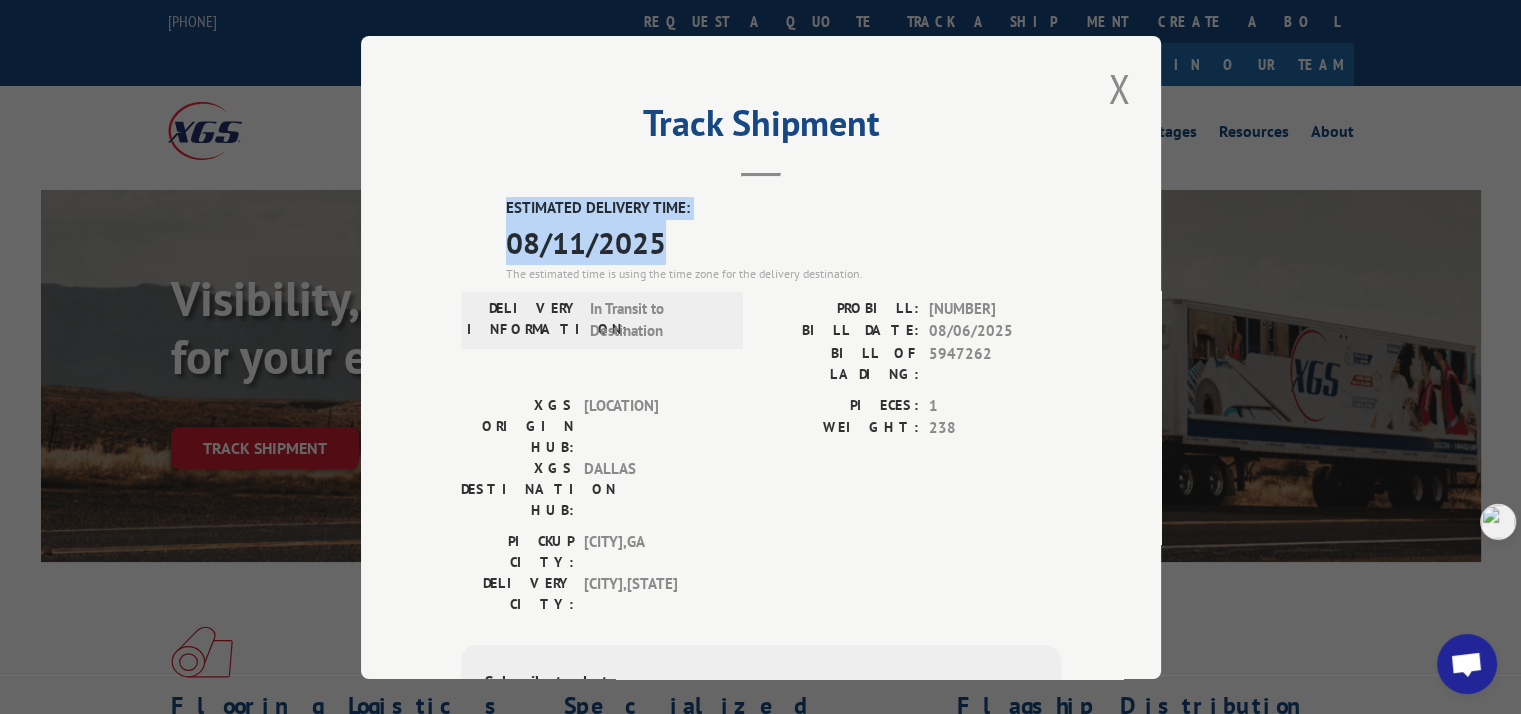 drag, startPoint x: 498, startPoint y: 203, endPoint x: 656, endPoint y: 256, distance: 166.65233 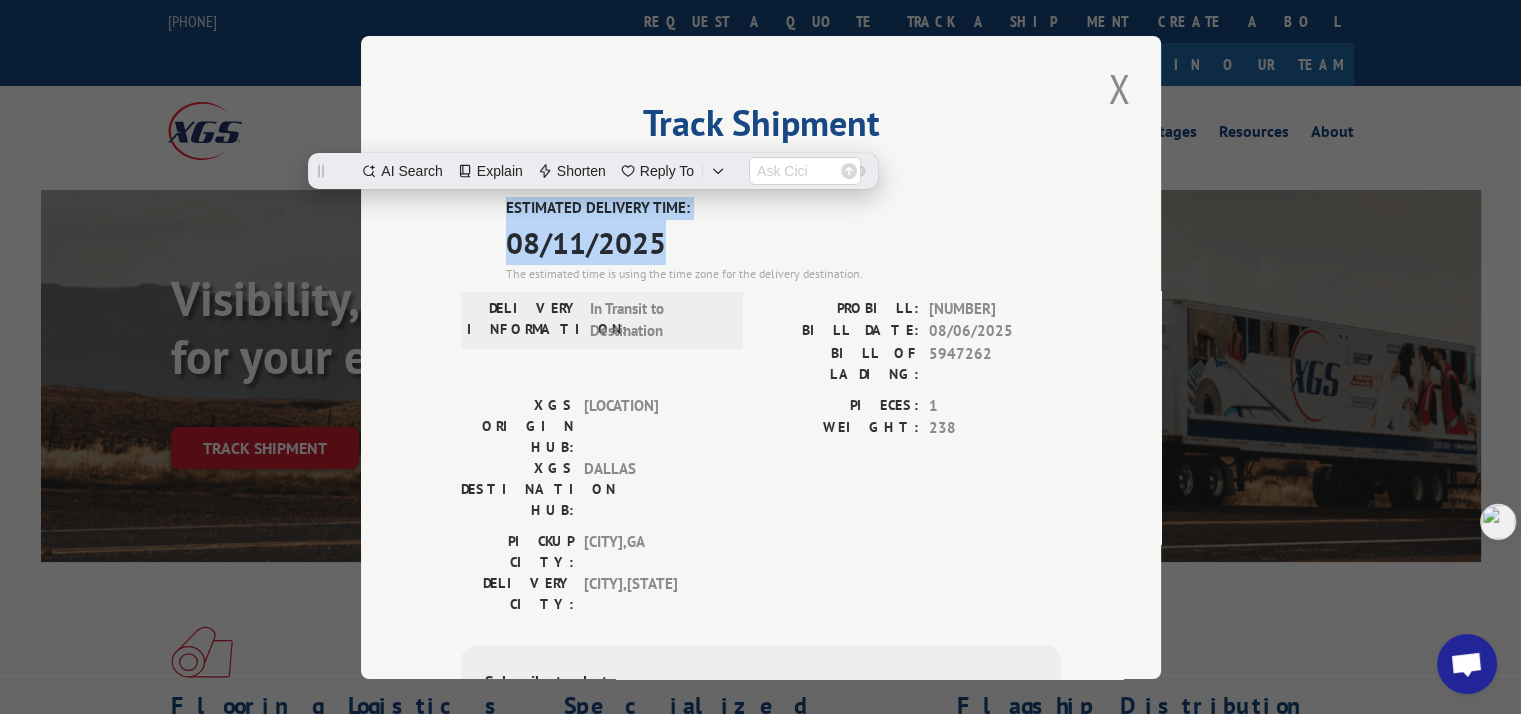 scroll, scrollTop: 0, scrollLeft: 0, axis: both 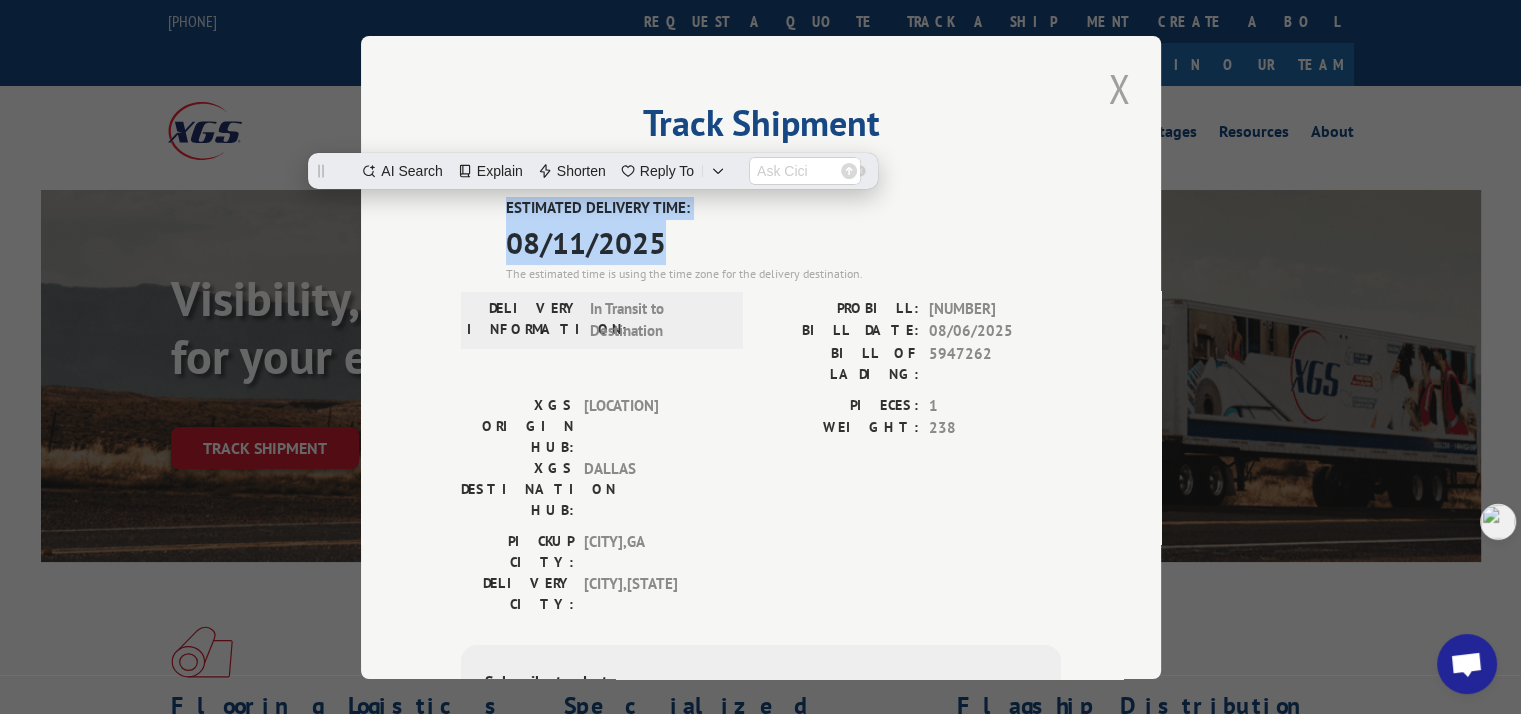 click at bounding box center [1119, 88] 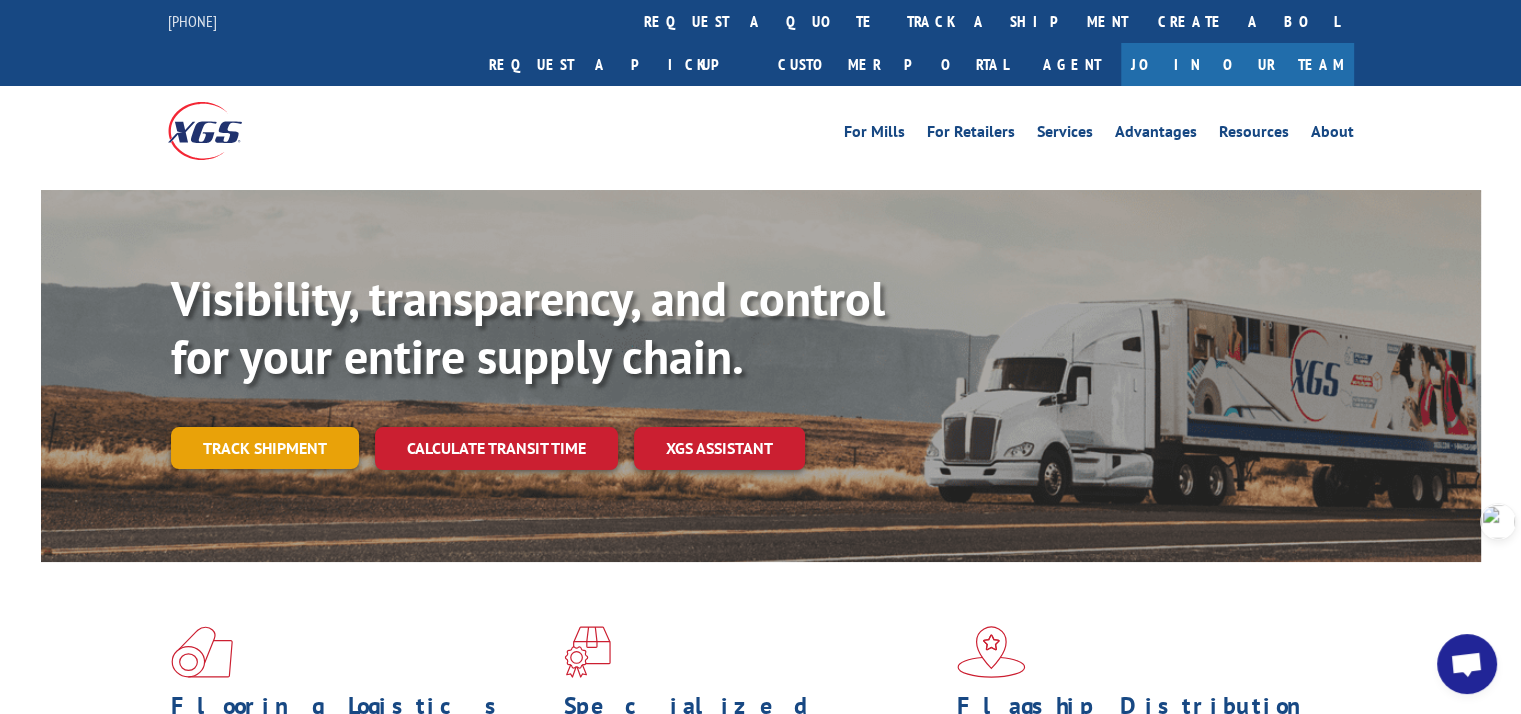 click on "Track shipment" at bounding box center [265, 448] 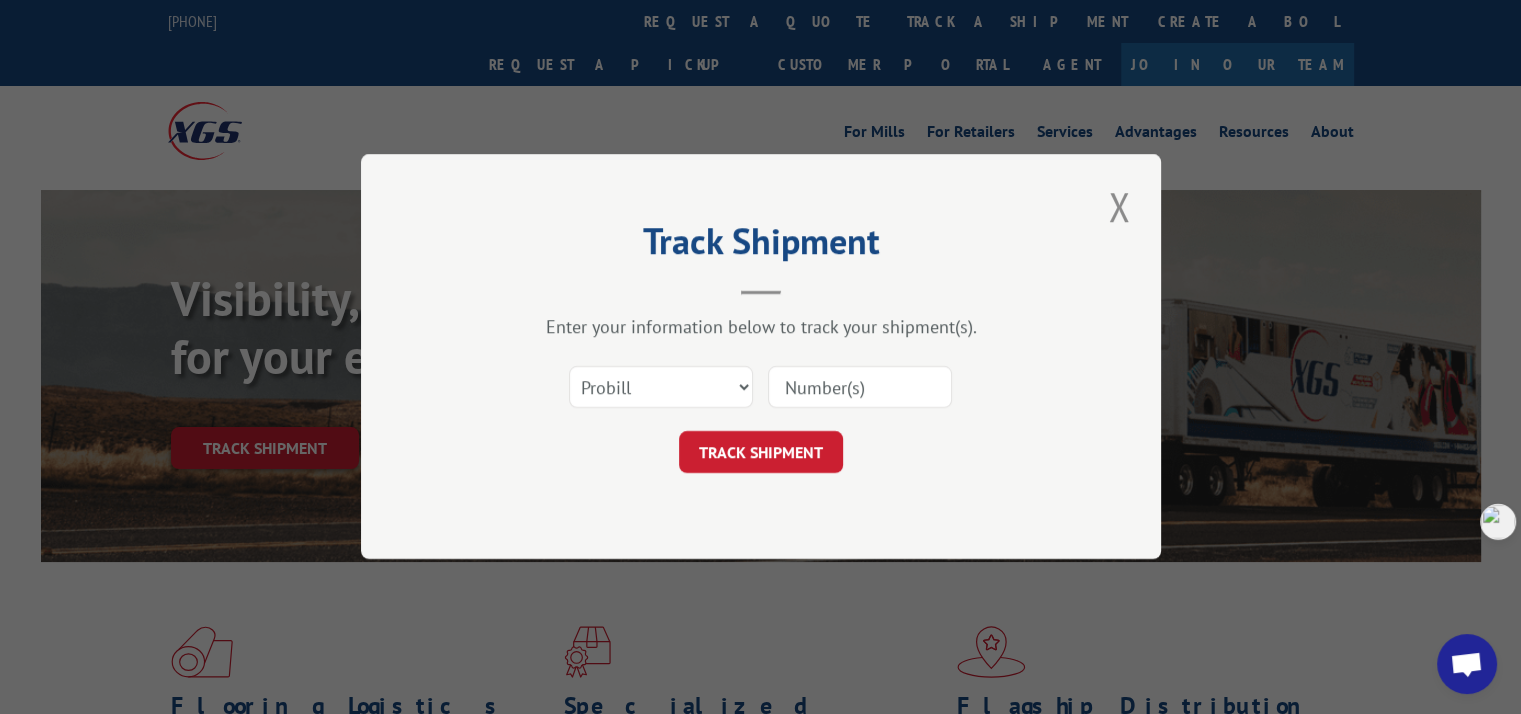 scroll, scrollTop: 0, scrollLeft: 0, axis: both 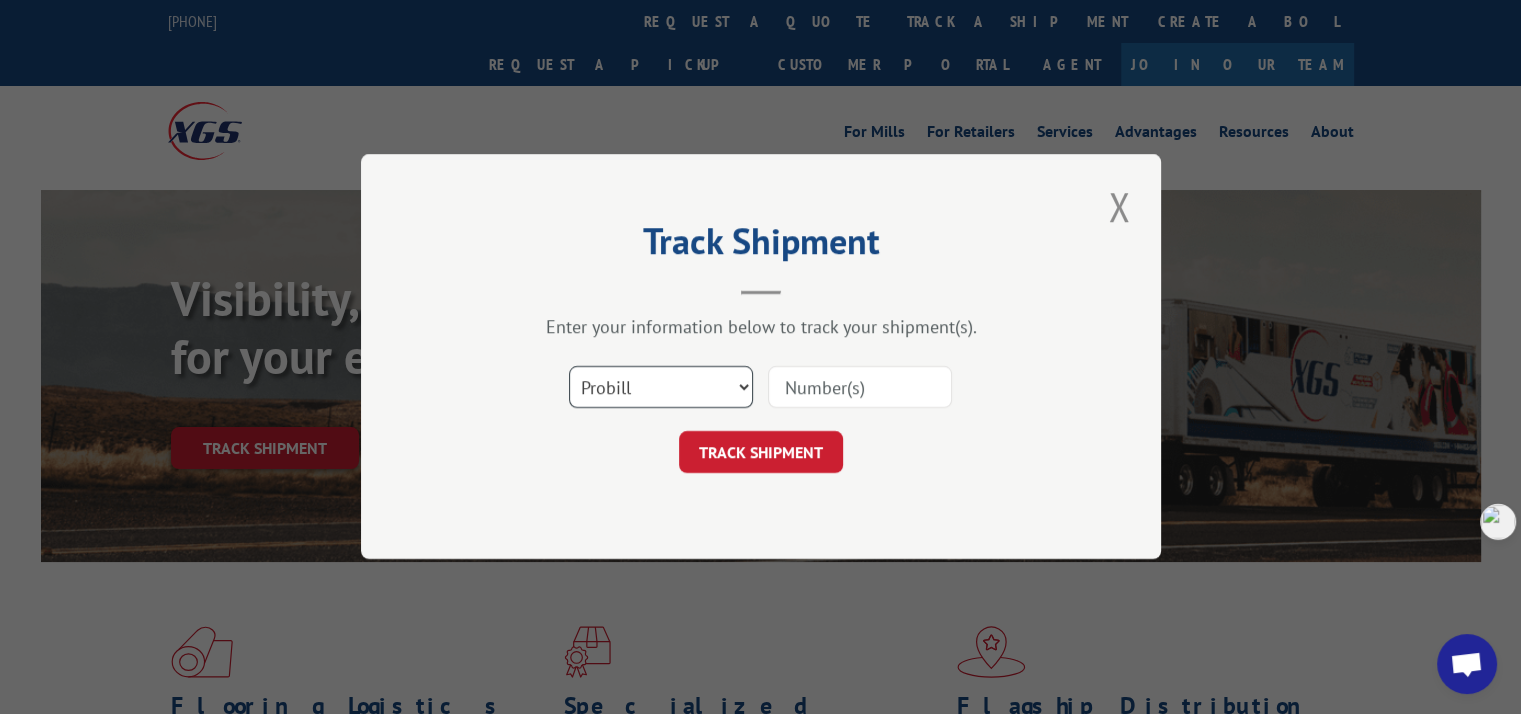 click on "Select category... Probill BOL PO" at bounding box center (661, 388) 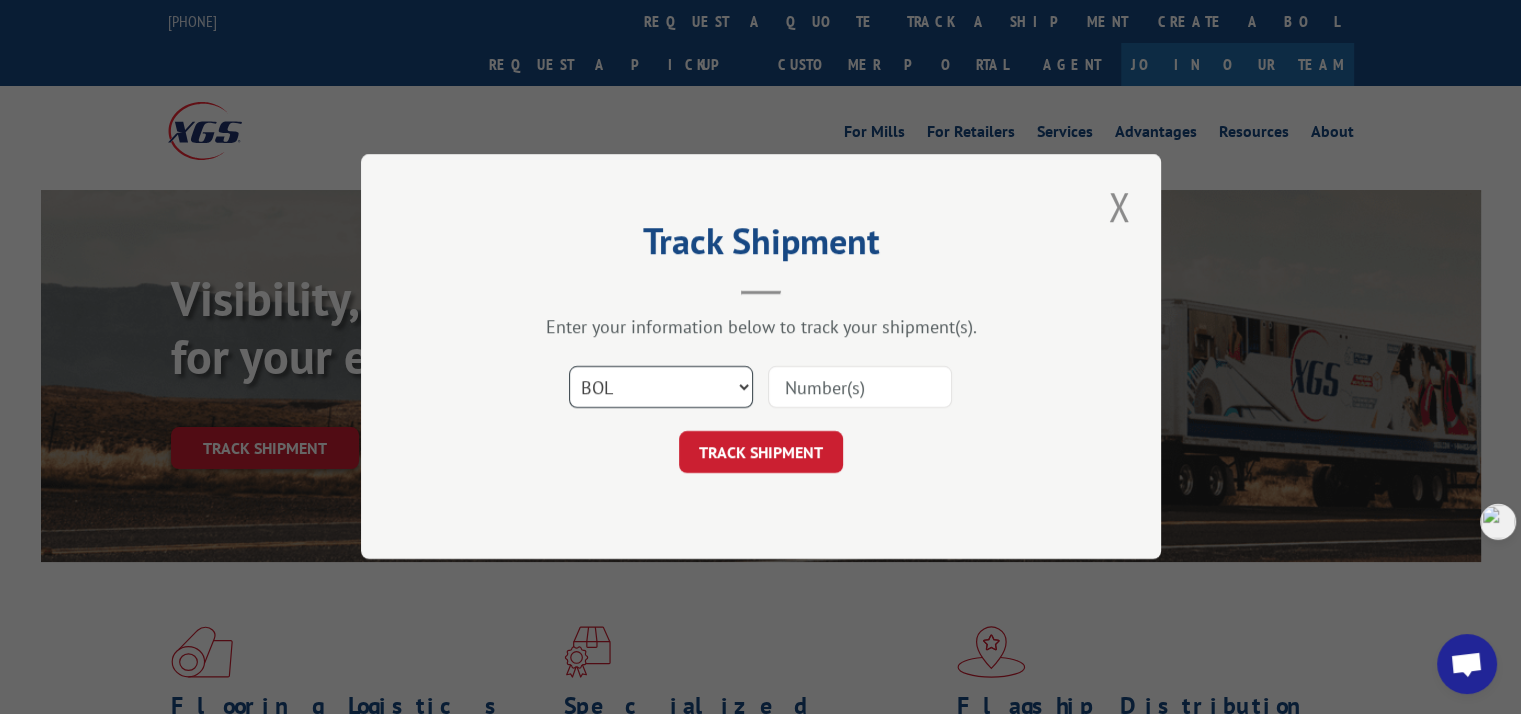 click on "Select category... Probill BOL PO" at bounding box center (661, 388) 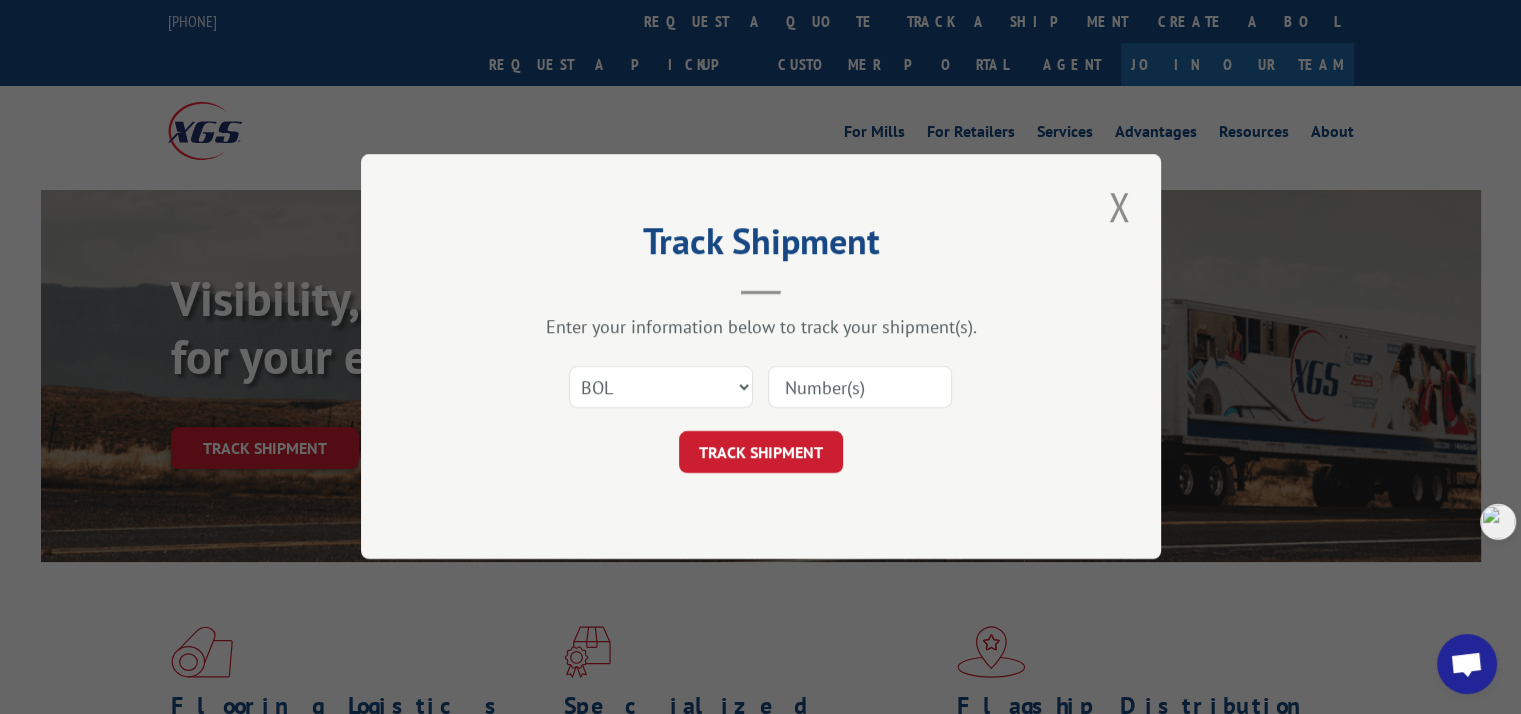 click at bounding box center (860, 388) 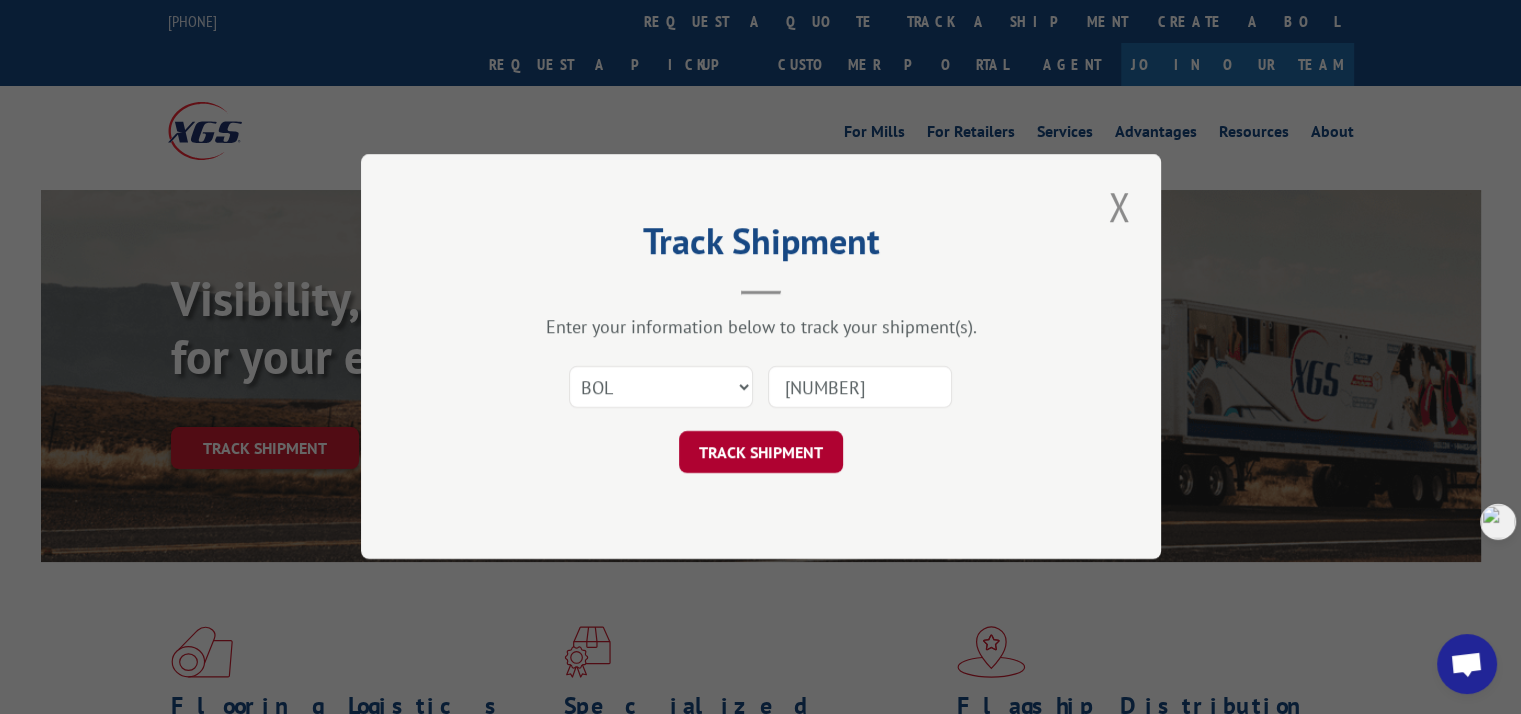 type on "[NUMBER]" 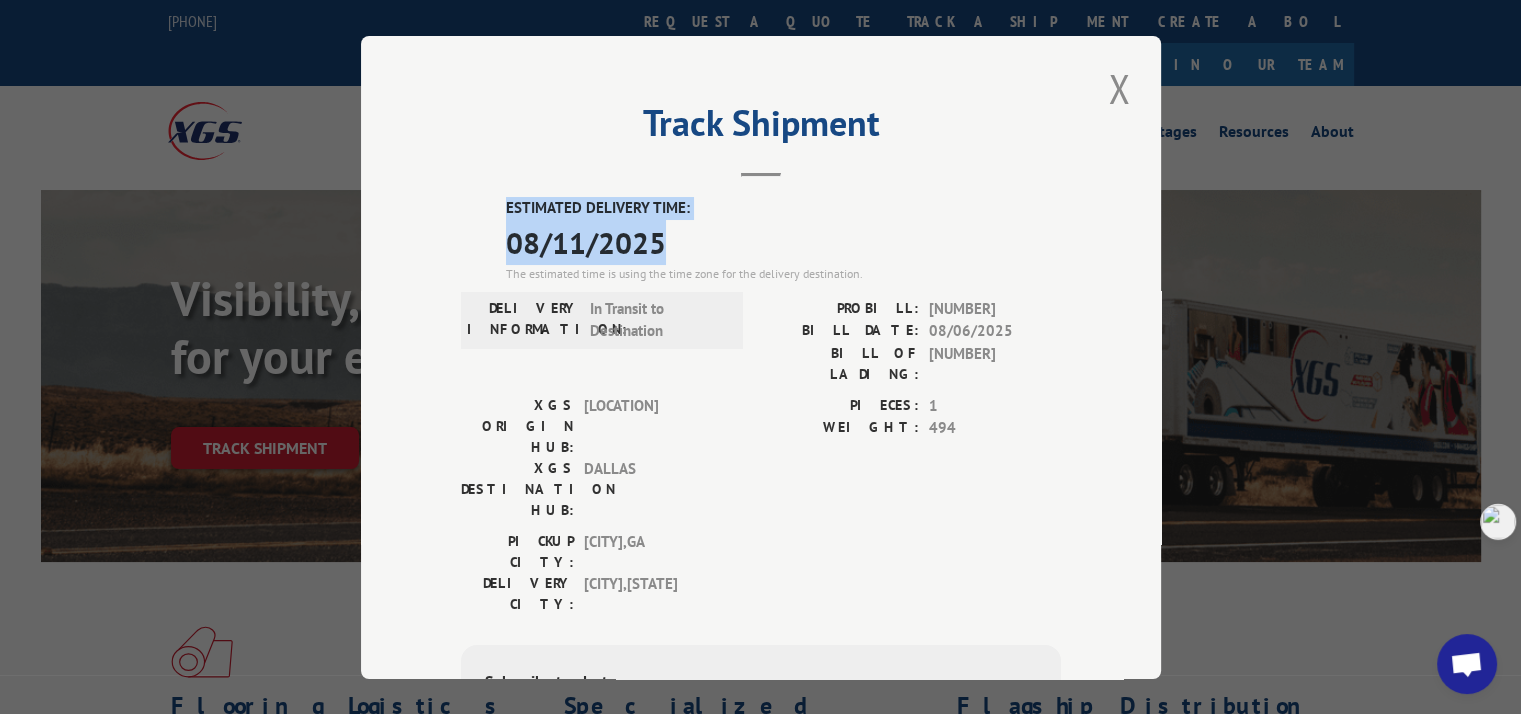 drag, startPoint x: 496, startPoint y: 201, endPoint x: 691, endPoint y: 231, distance: 197.29419 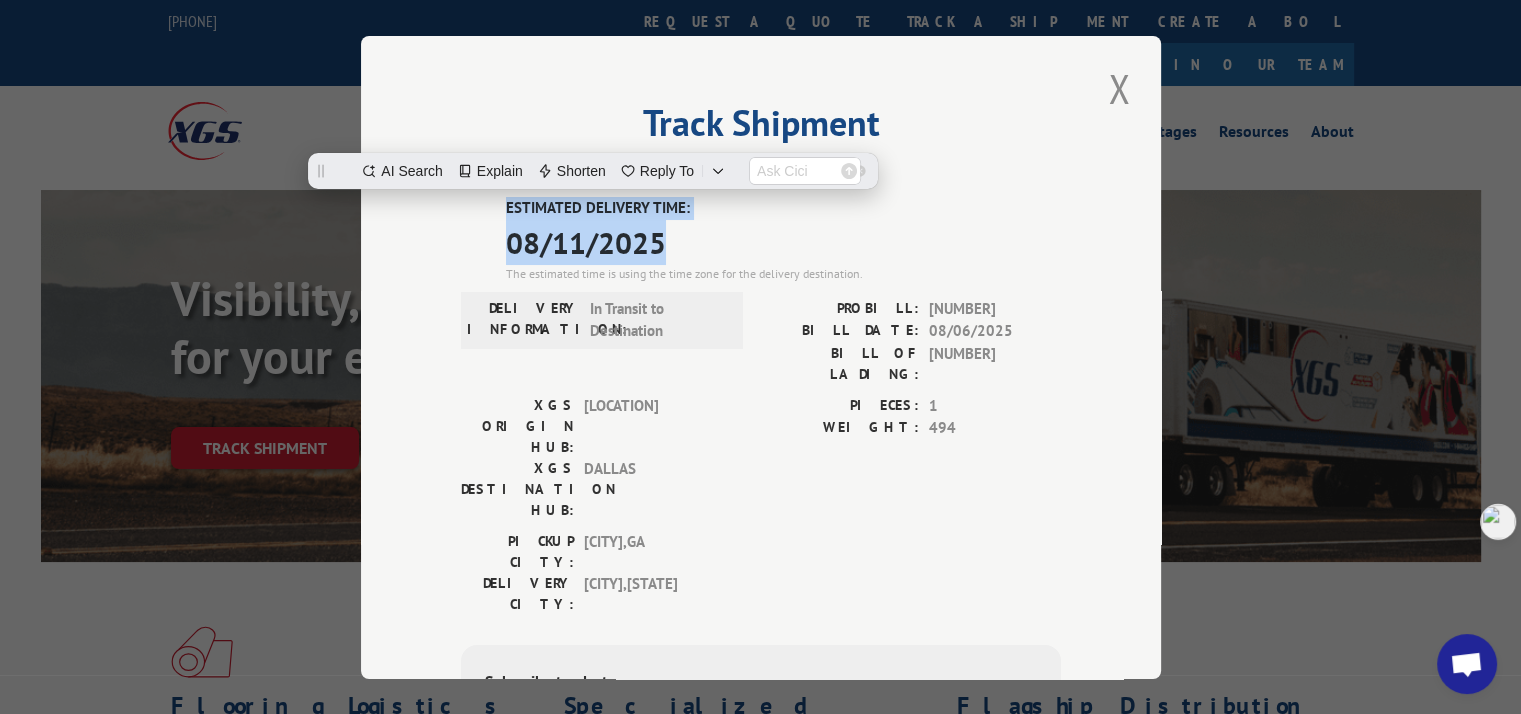 scroll, scrollTop: 0, scrollLeft: 0, axis: both 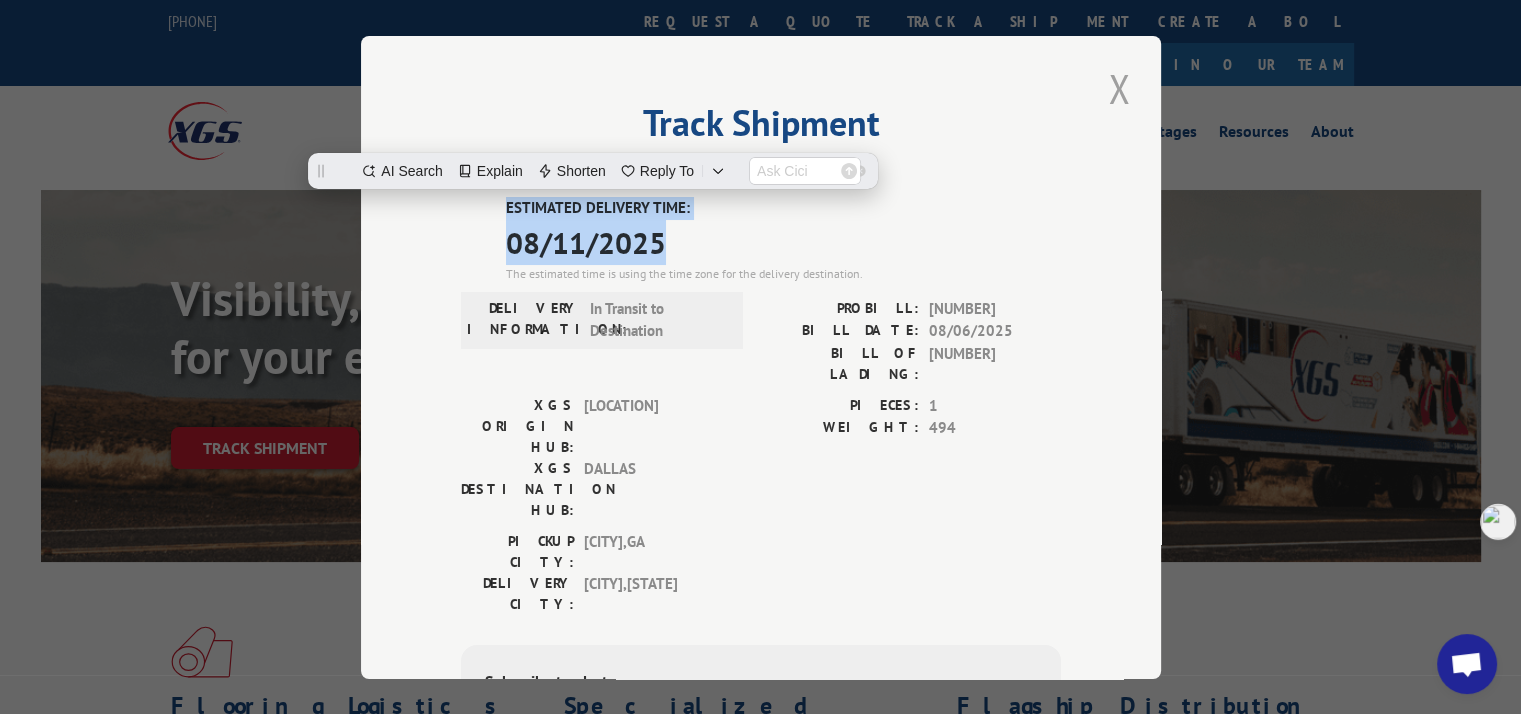 click at bounding box center (1119, 88) 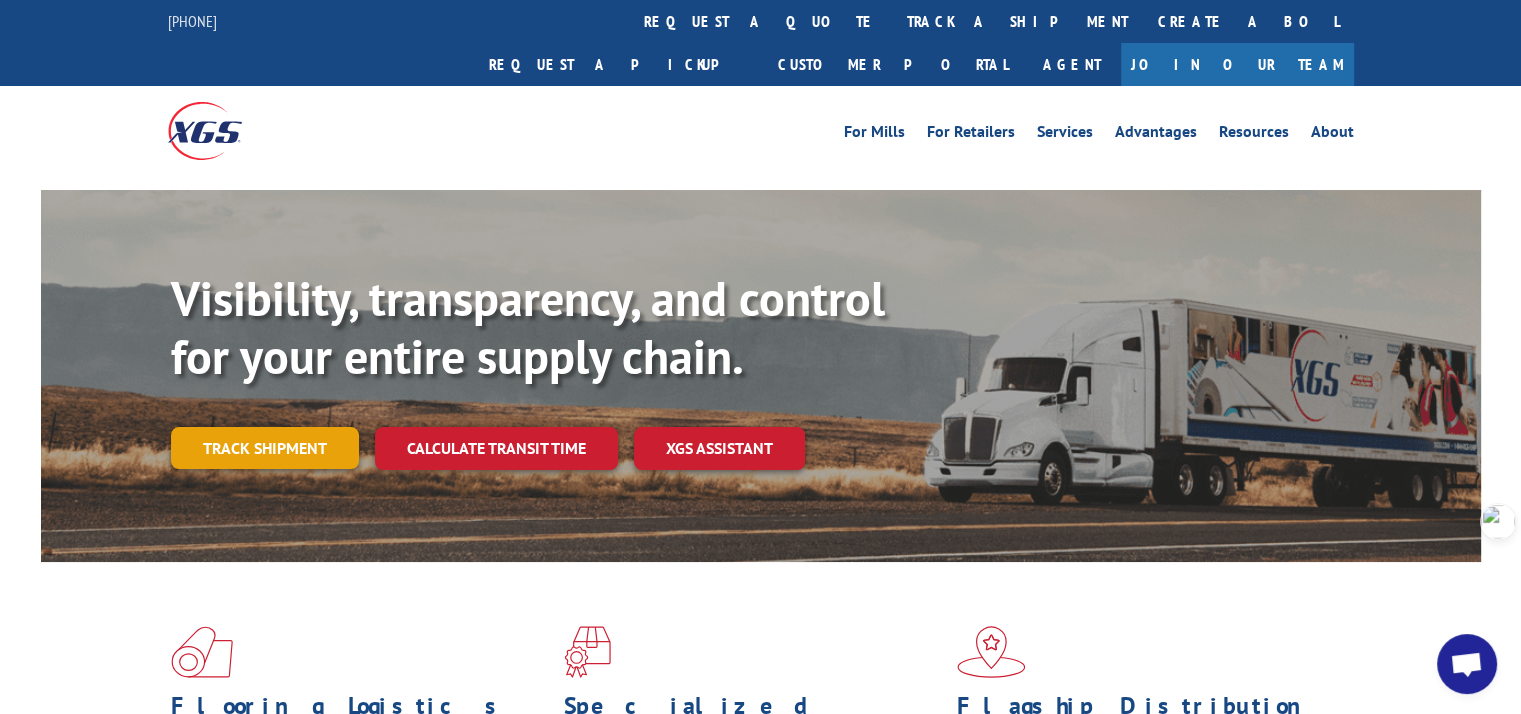 click on "Track shipment" at bounding box center (265, 448) 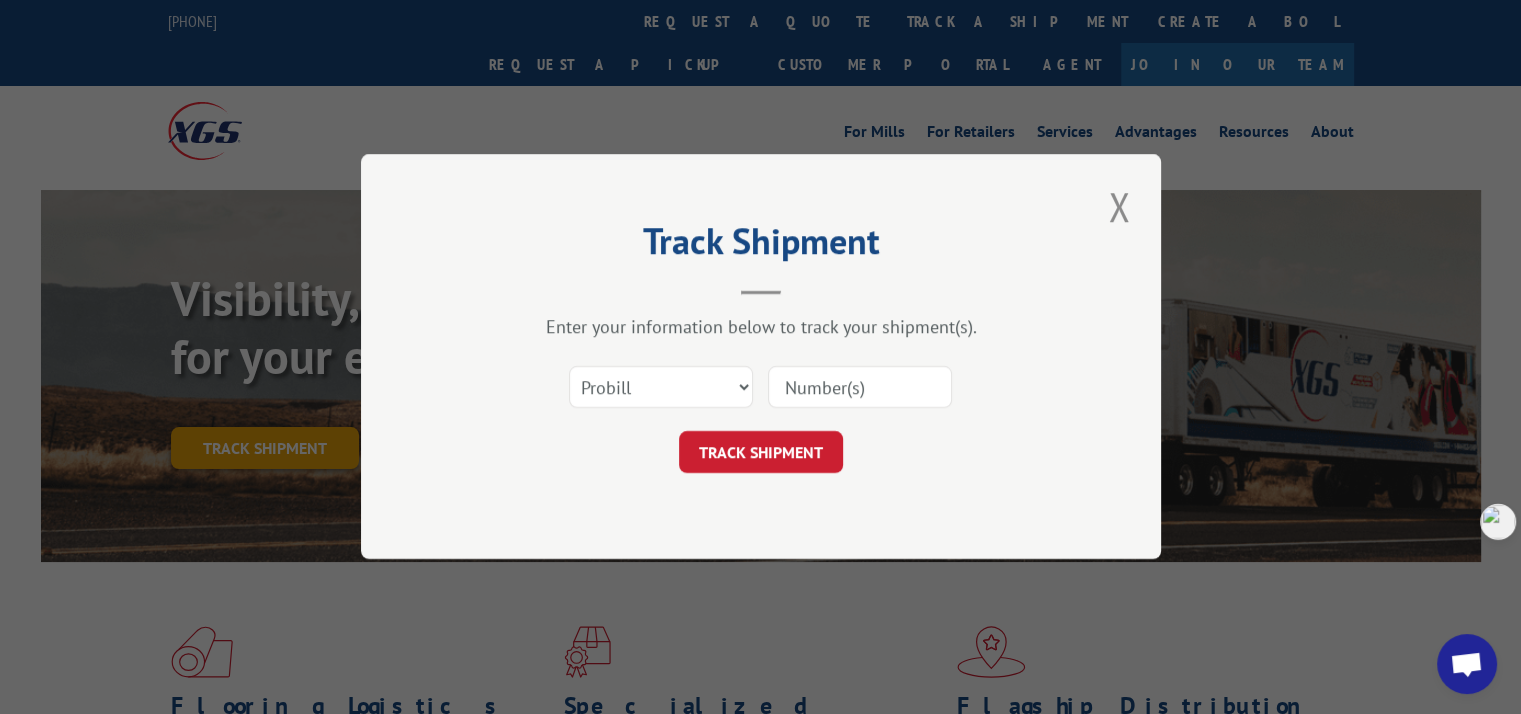 scroll, scrollTop: 0, scrollLeft: 0, axis: both 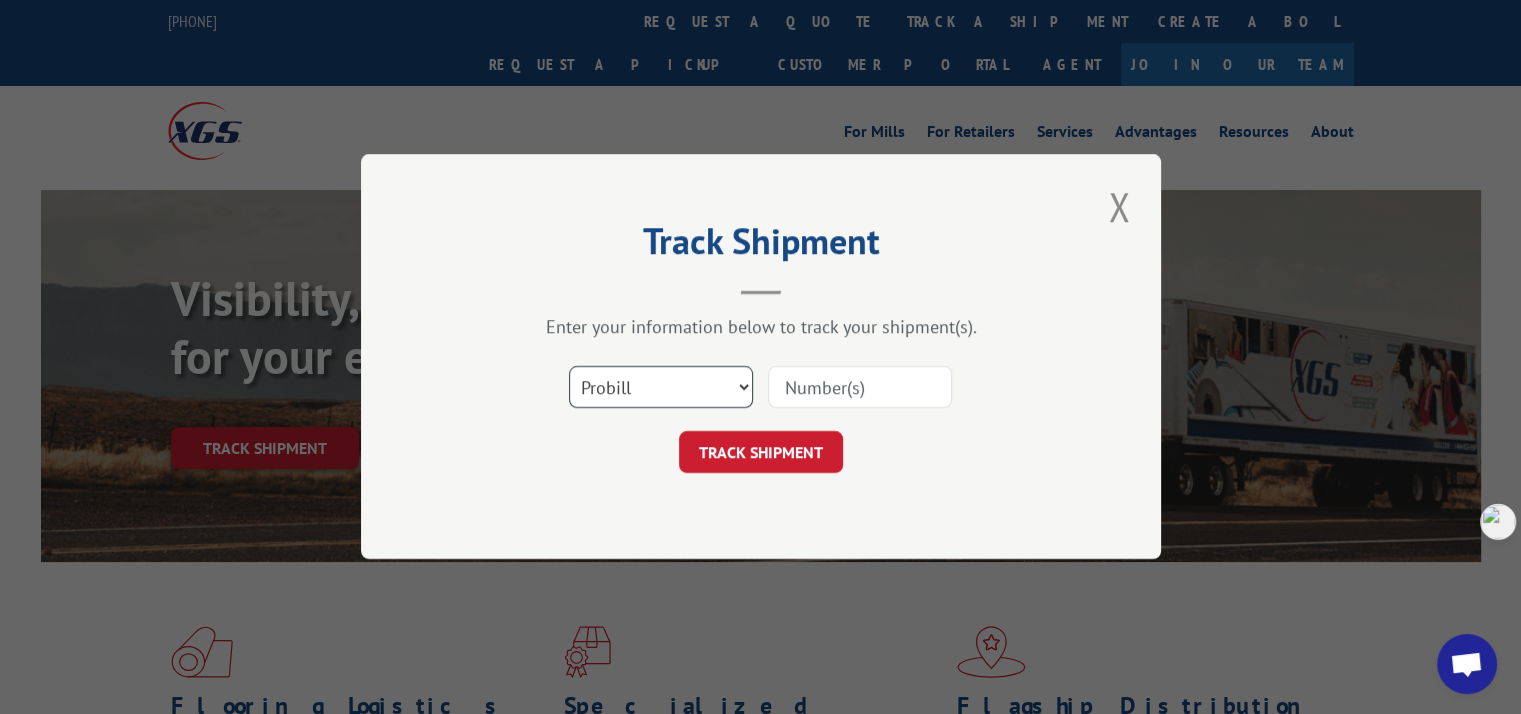 click on "Select category... Probill BOL PO" at bounding box center (661, 388) 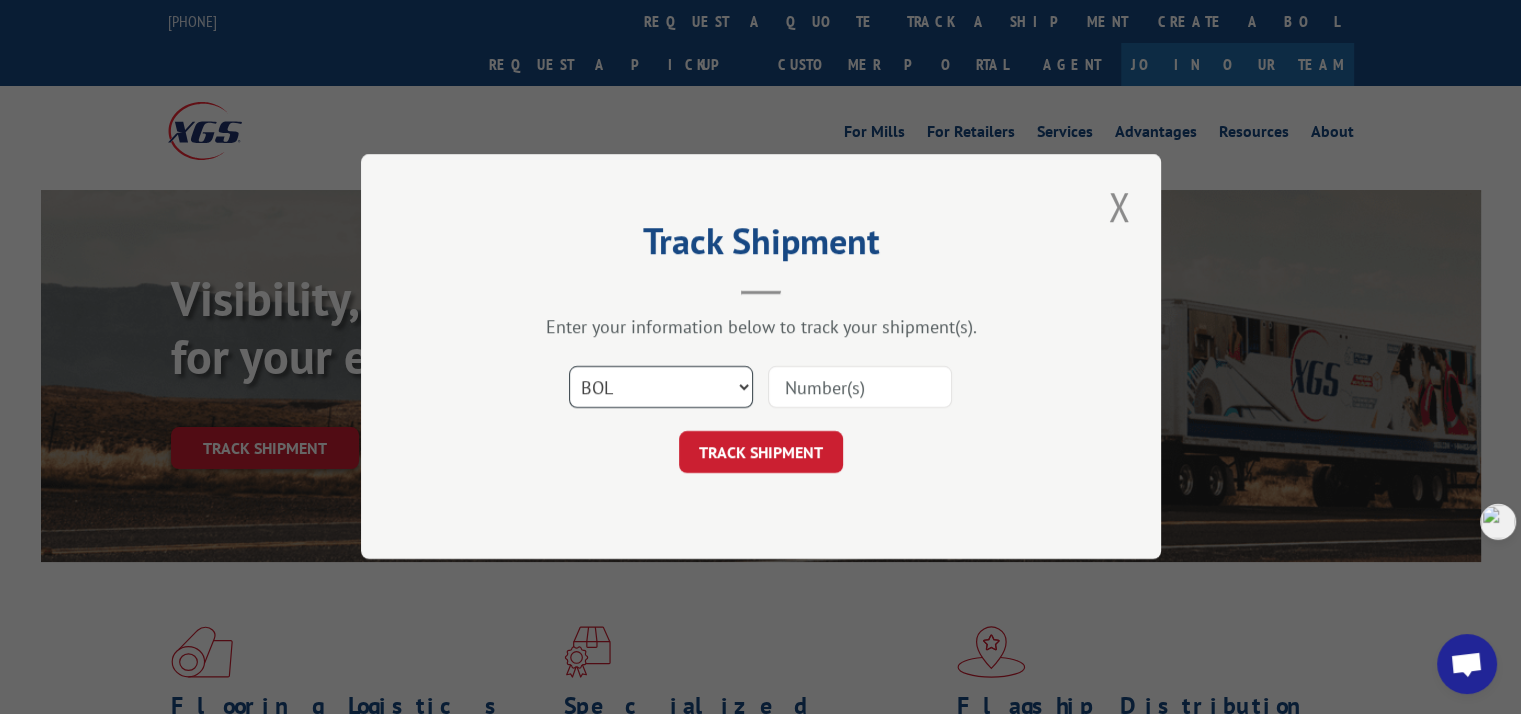 click on "Select category... Probill BOL PO" at bounding box center (661, 388) 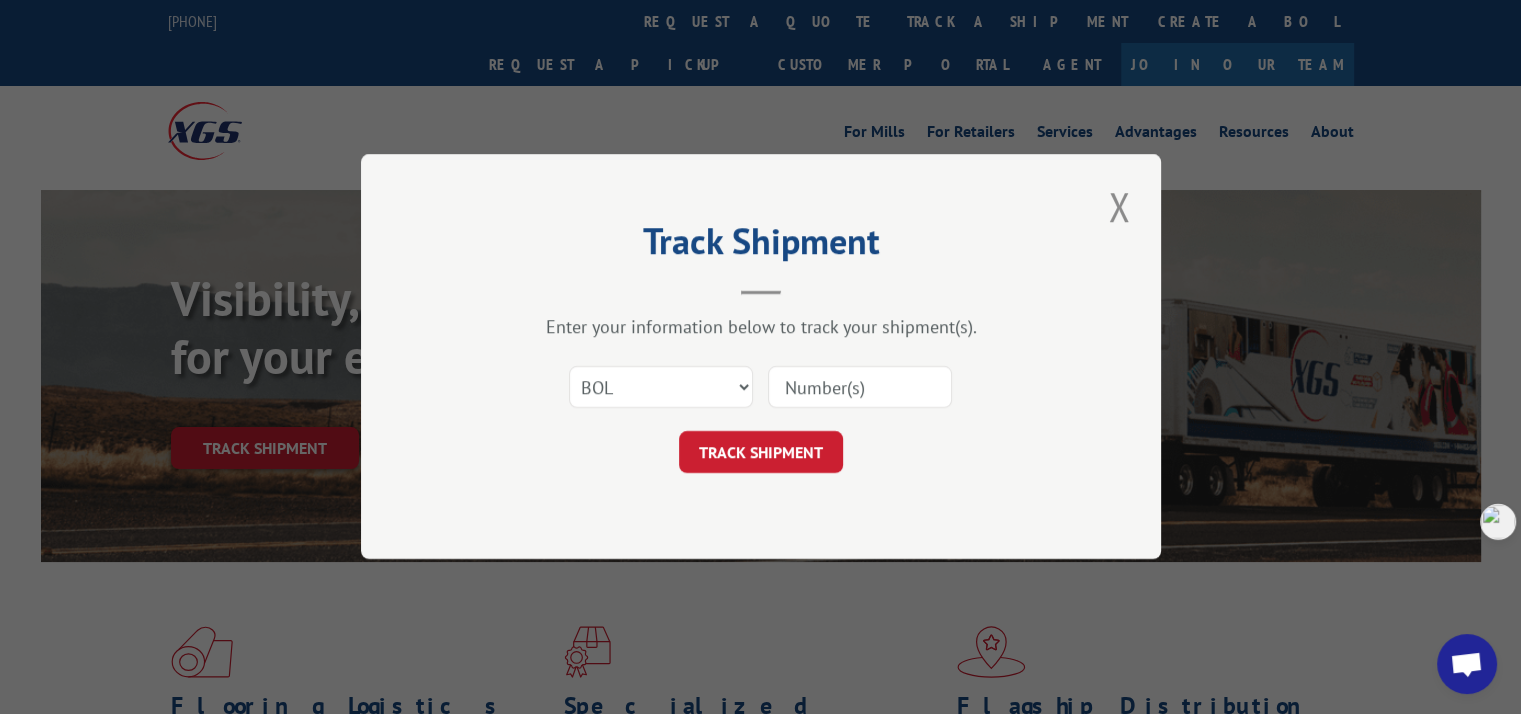 click at bounding box center (860, 388) 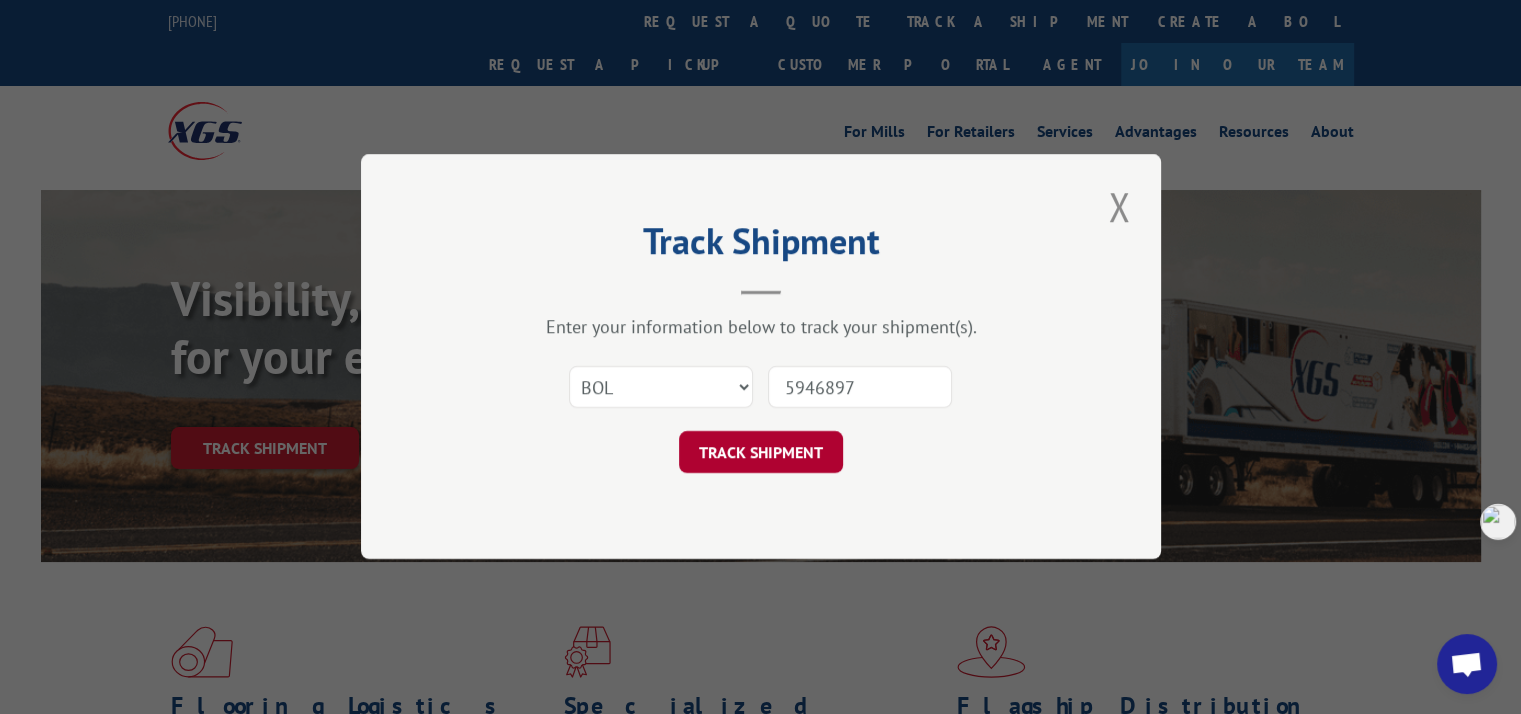 type on "5946897" 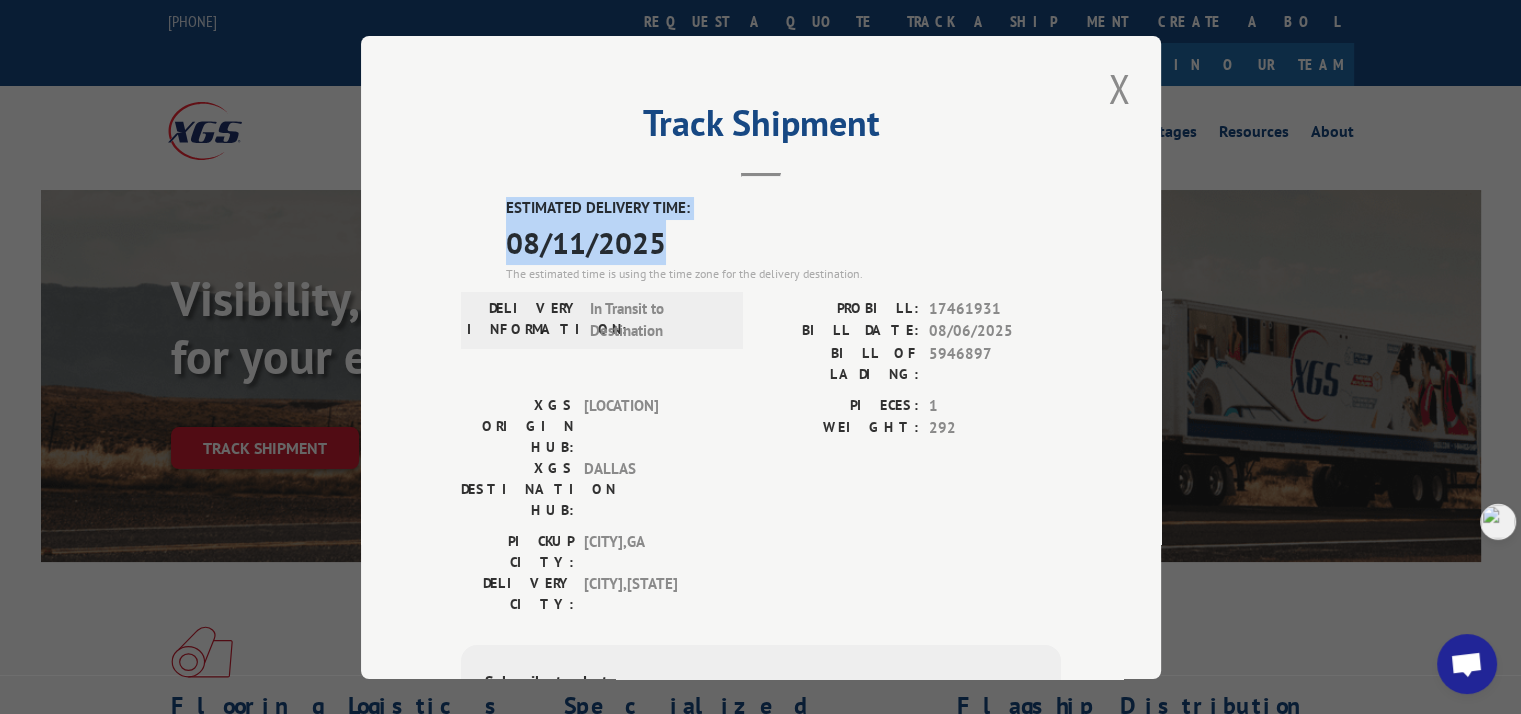 drag, startPoint x: 492, startPoint y: 209, endPoint x: 660, endPoint y: 246, distance: 172.02615 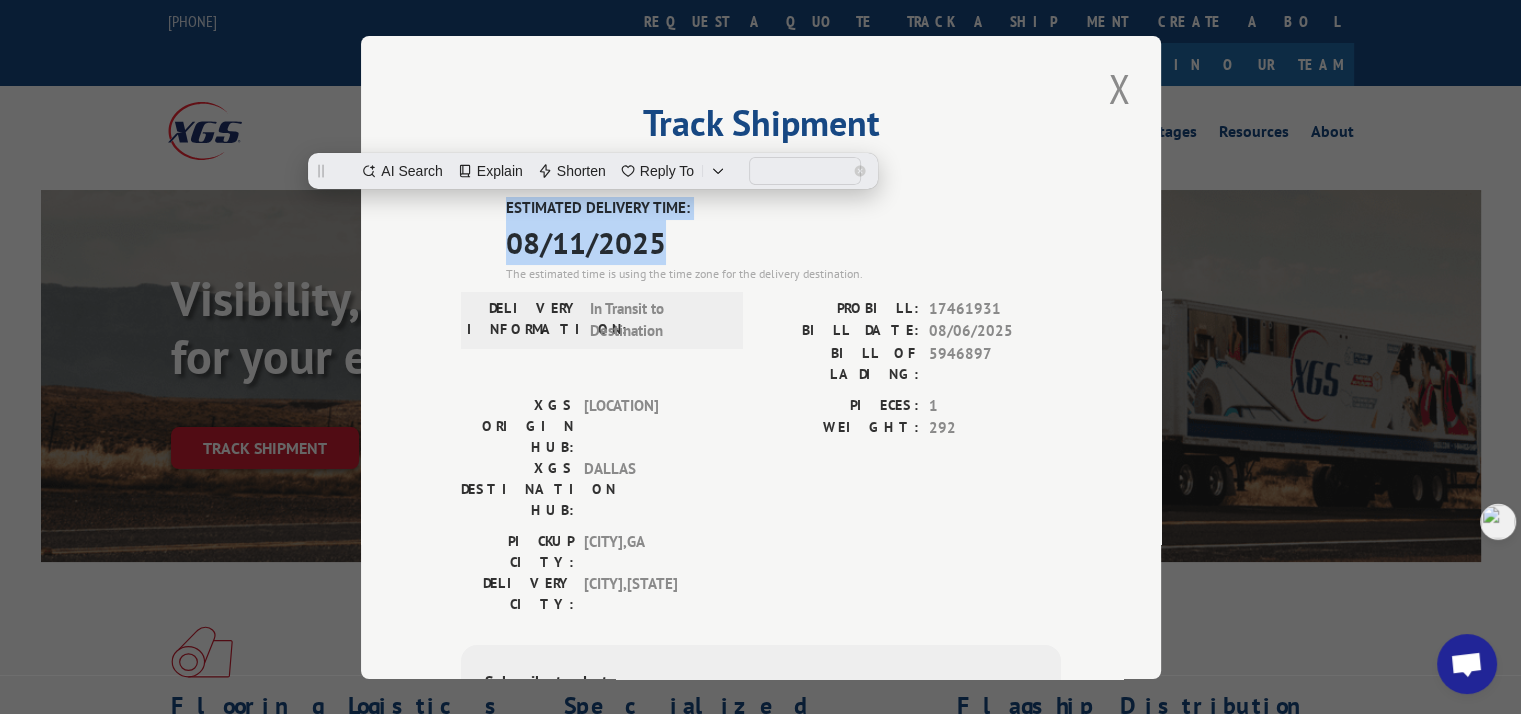 copy on "ESTIMATED DELIVERY TIME: [DATE]" 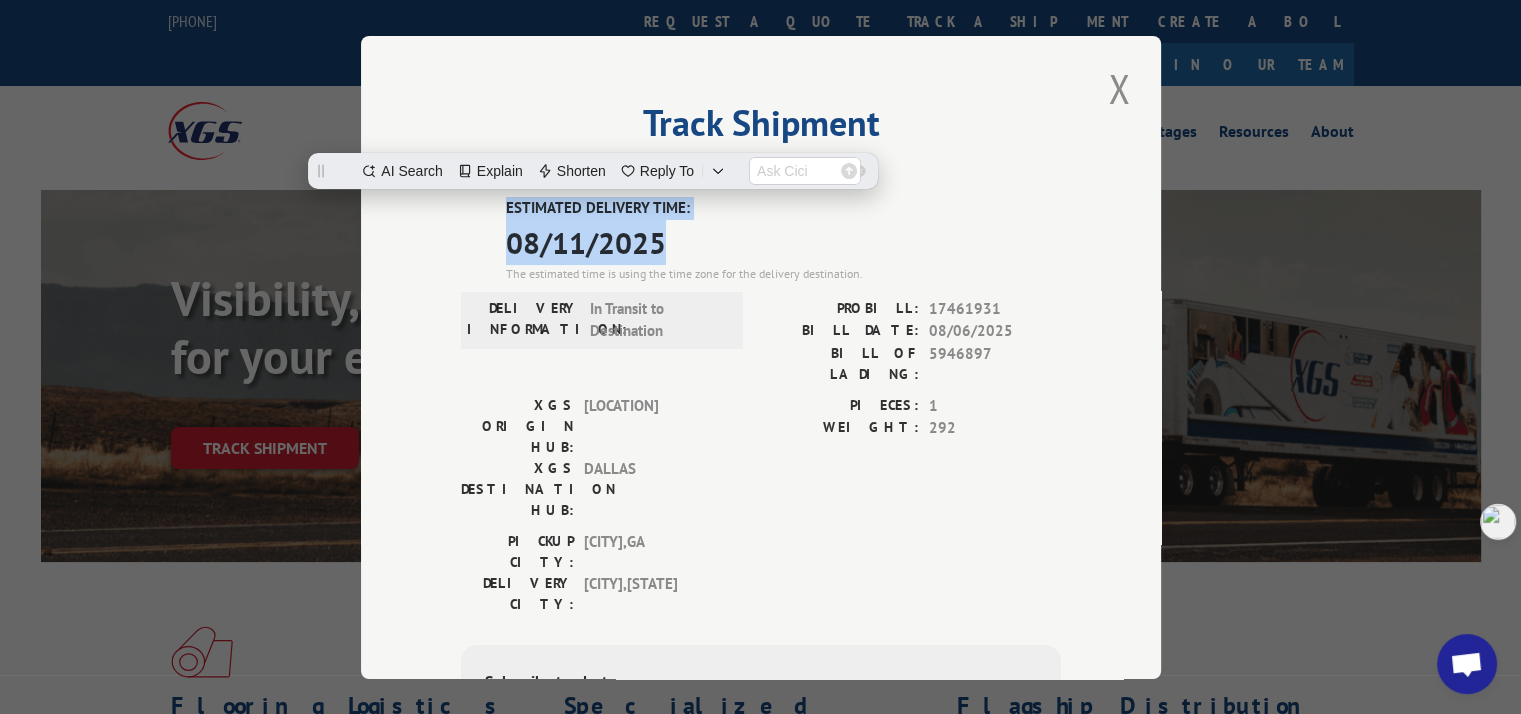 scroll, scrollTop: 0, scrollLeft: 0, axis: both 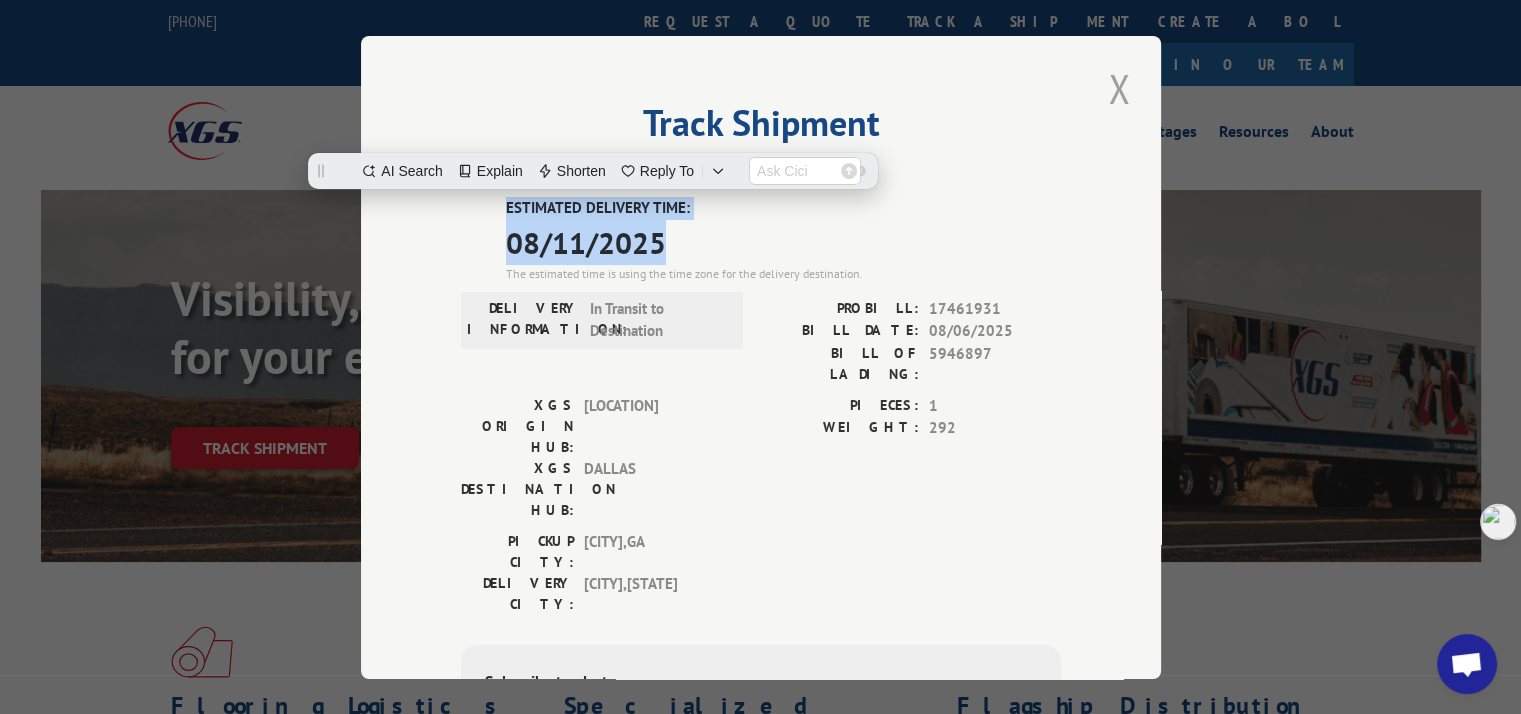 click at bounding box center (1119, 88) 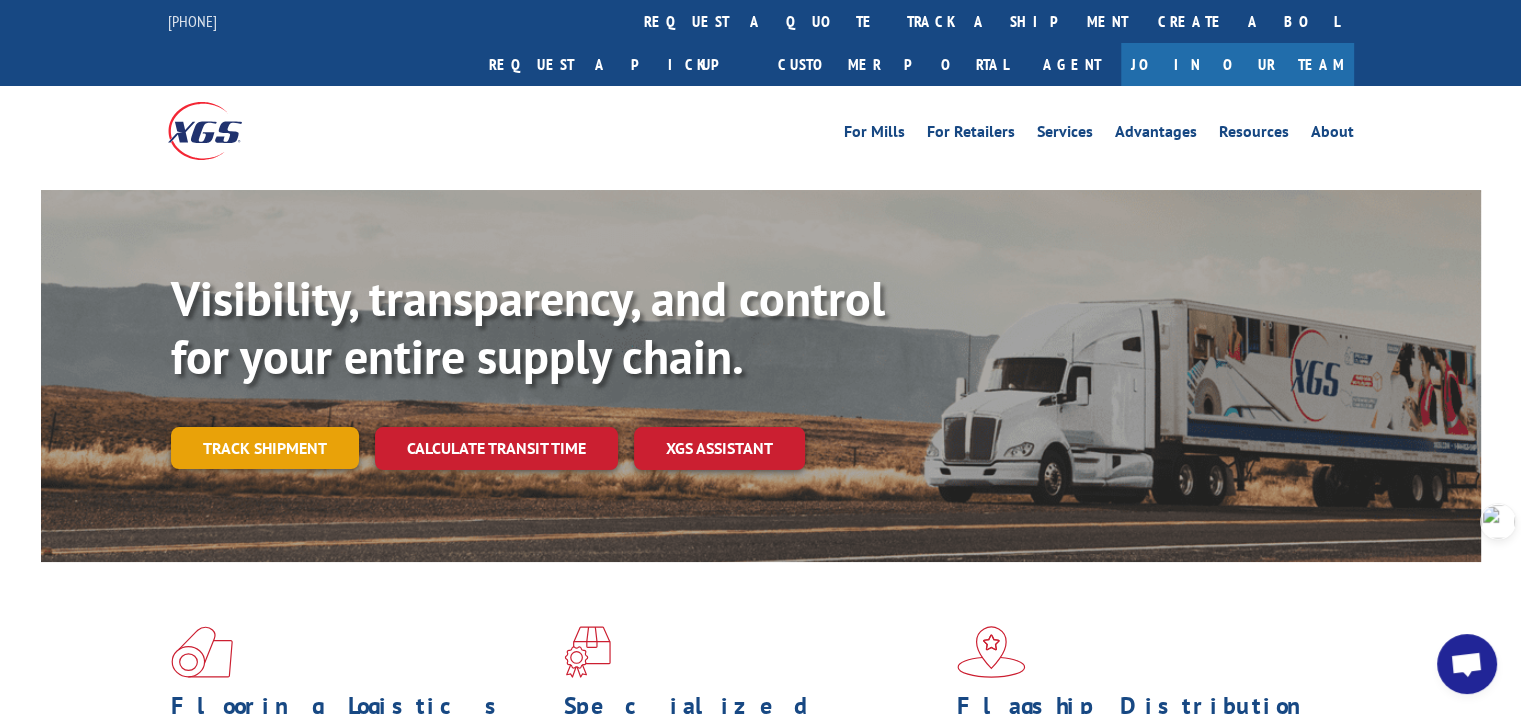 click on "Track shipment" at bounding box center (265, 448) 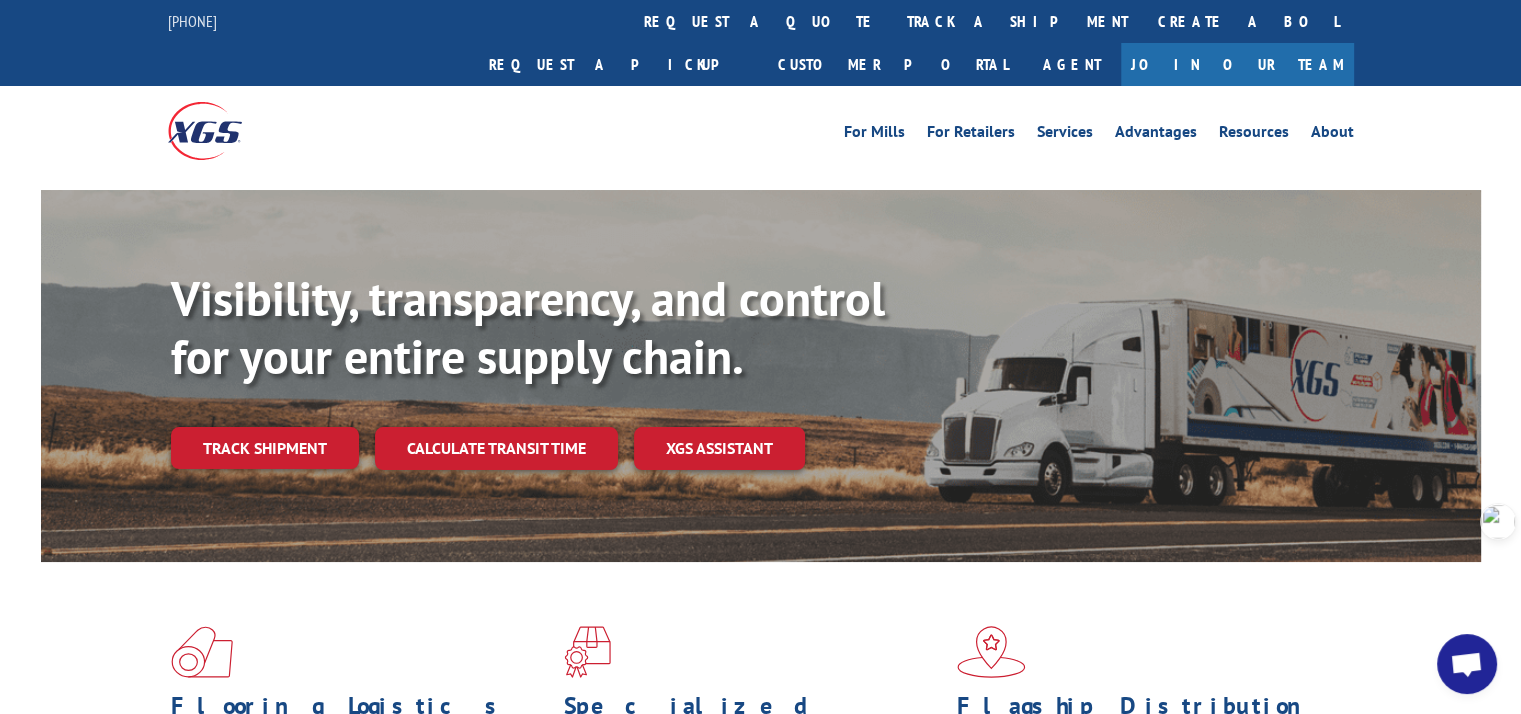 scroll, scrollTop: 0, scrollLeft: 0, axis: both 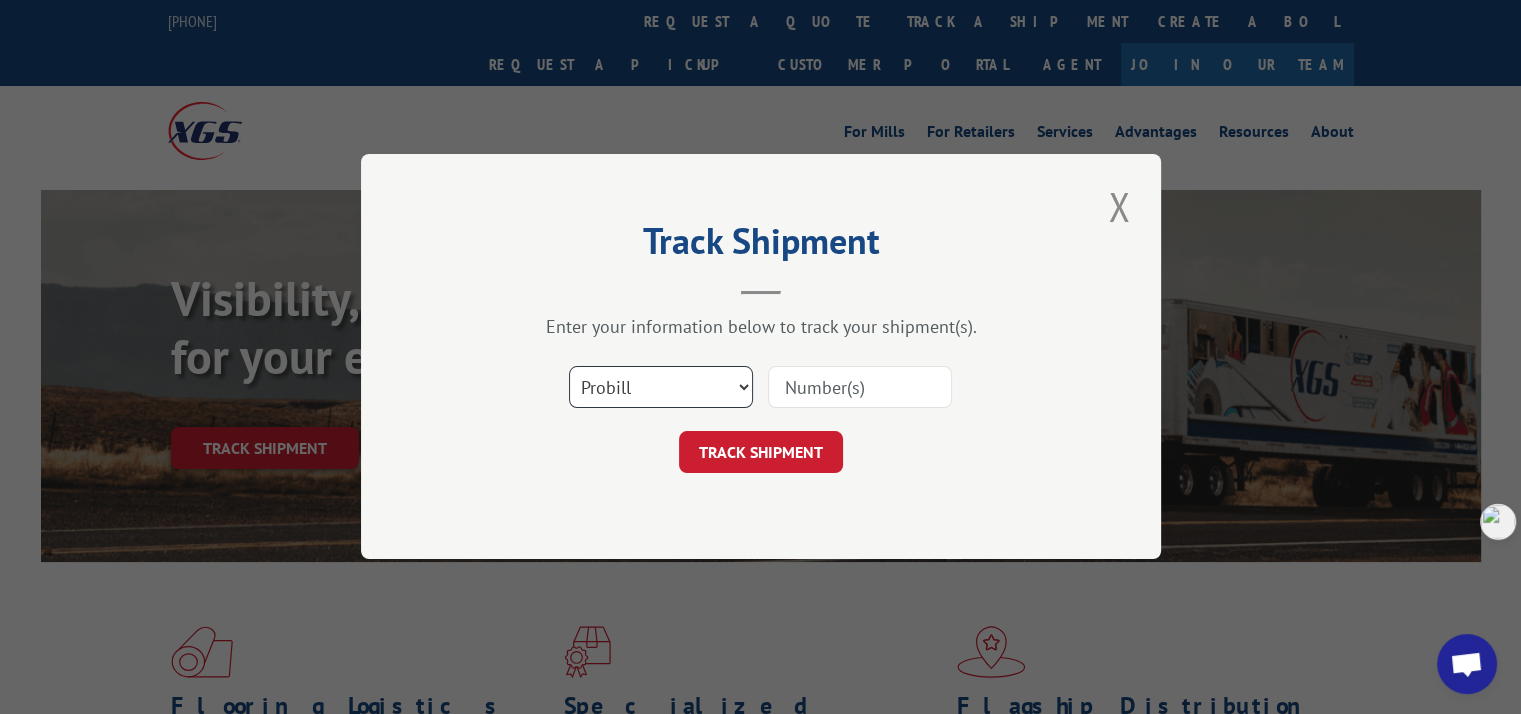 click on "Select category... Probill BOL PO" at bounding box center (661, 388) 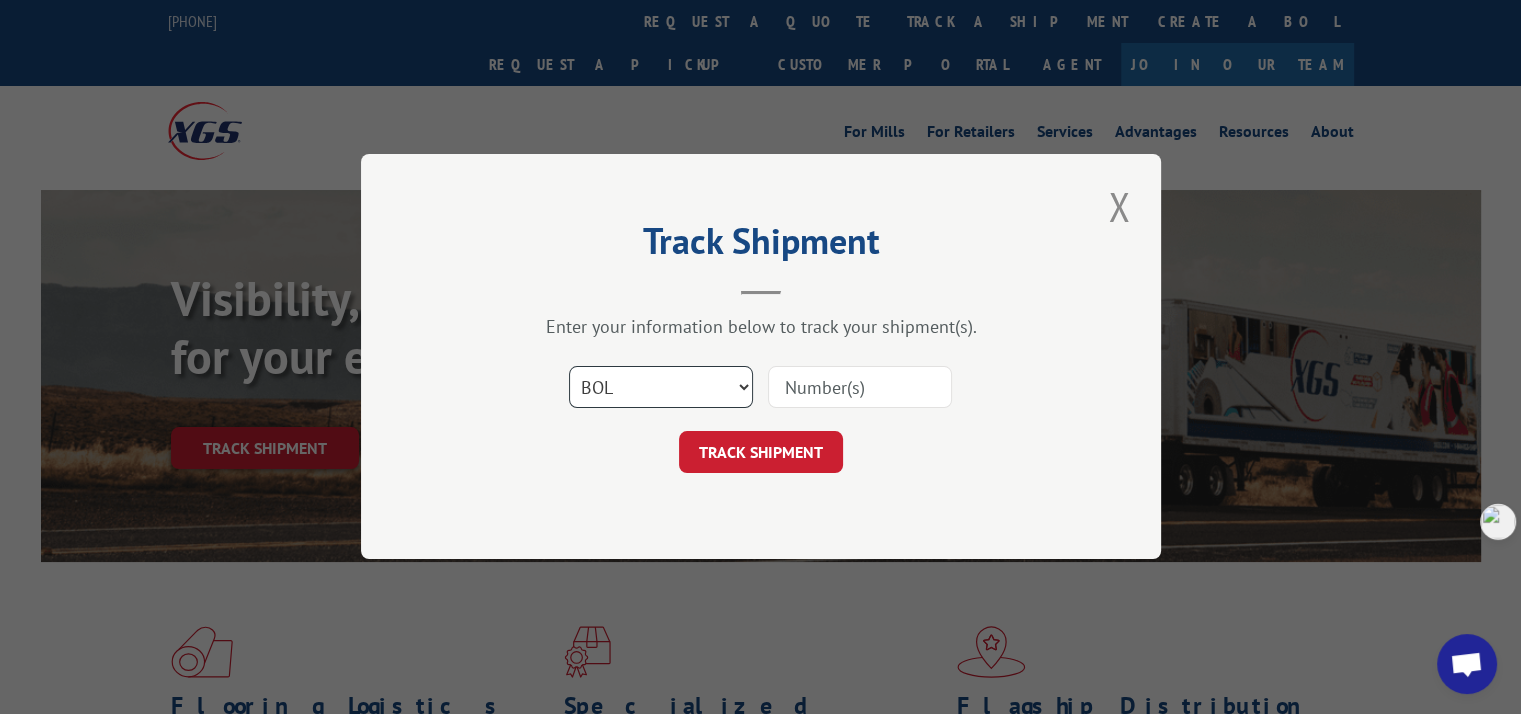 click on "Select category... Probill BOL PO" at bounding box center (661, 388) 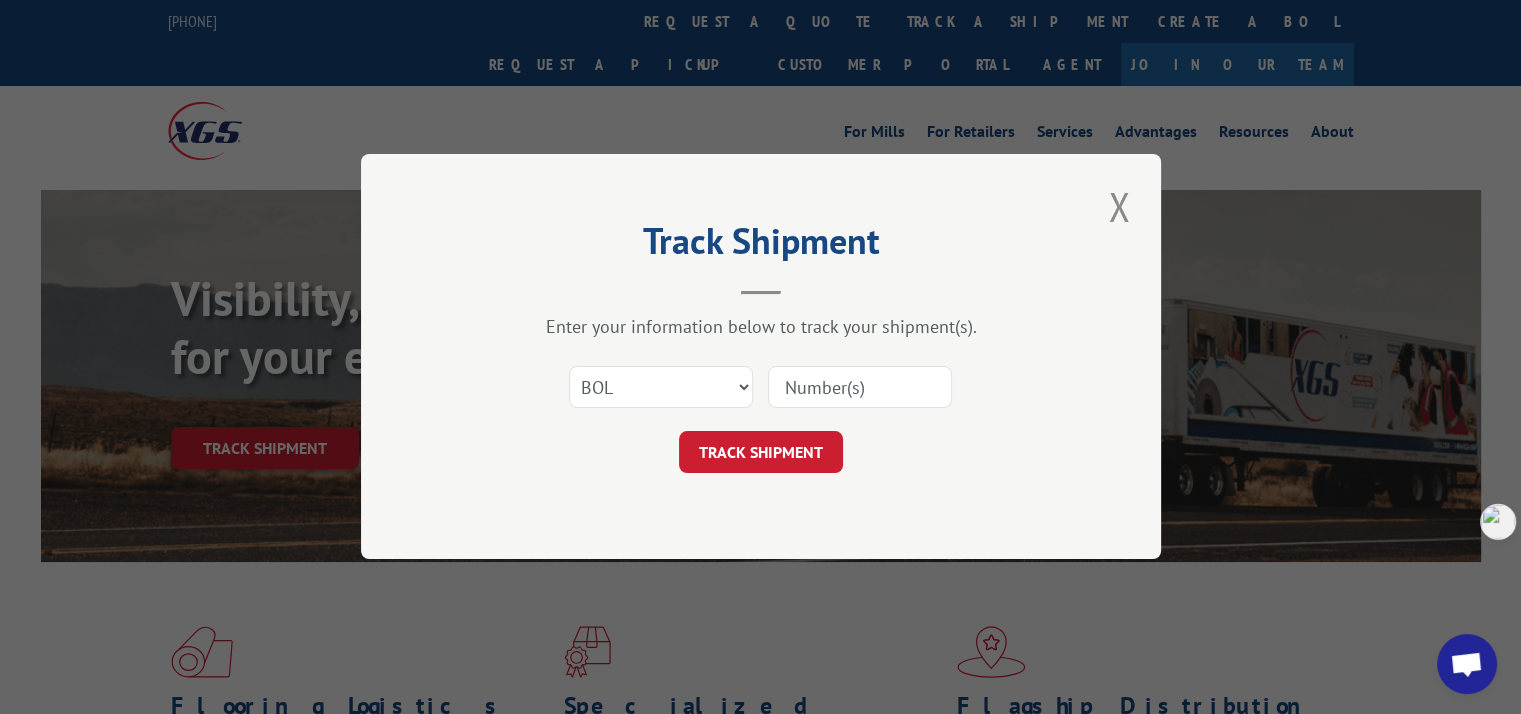 click at bounding box center [860, 388] 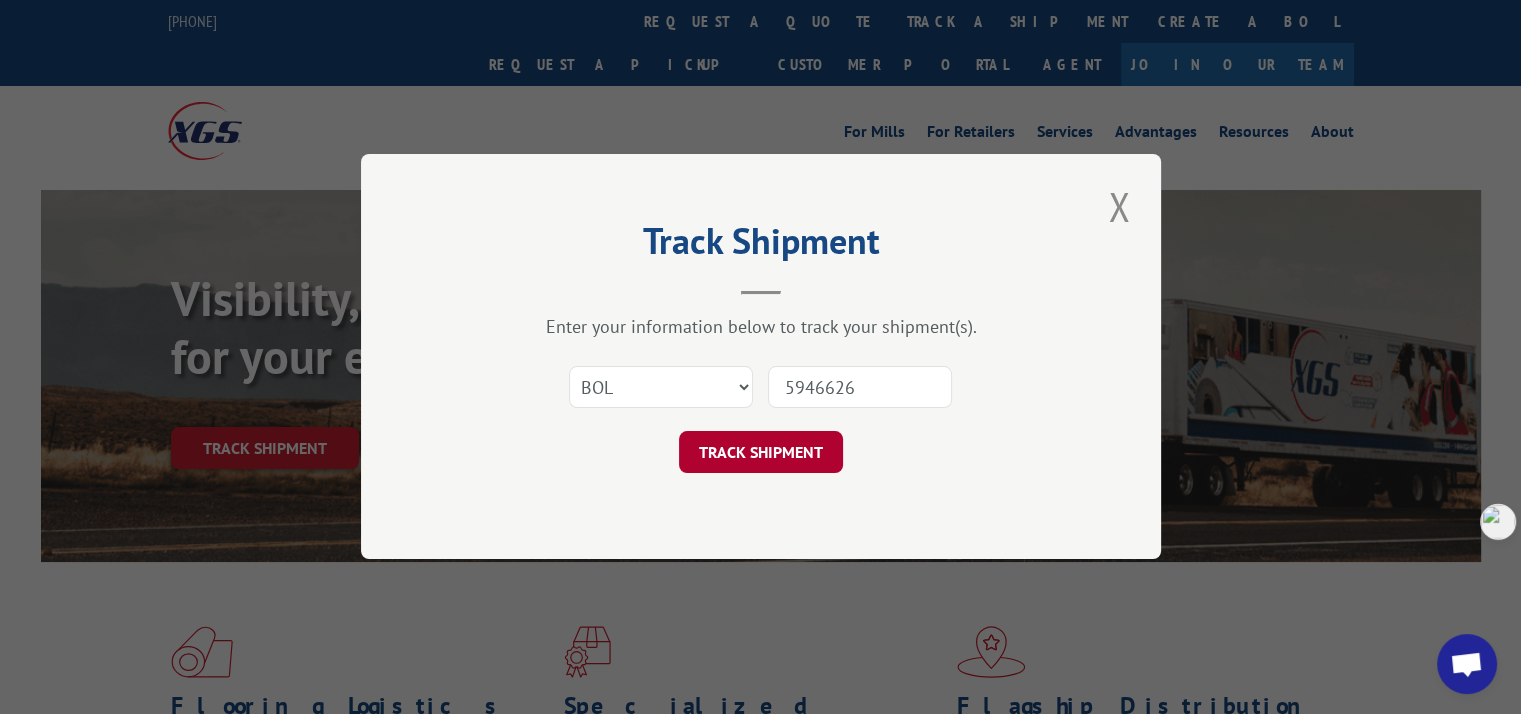 type on "5946626" 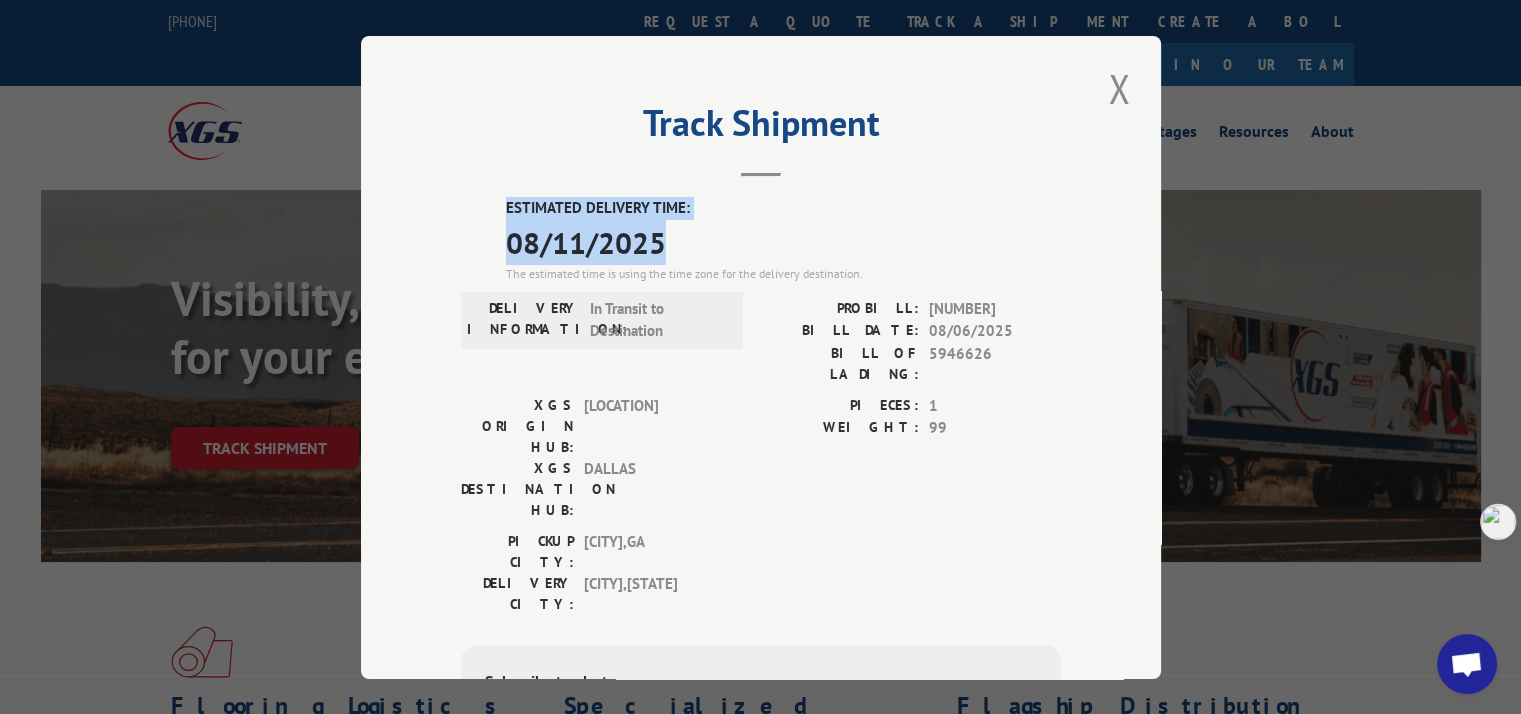 drag, startPoint x: 497, startPoint y: 197, endPoint x: 758, endPoint y: 254, distance: 267.15164 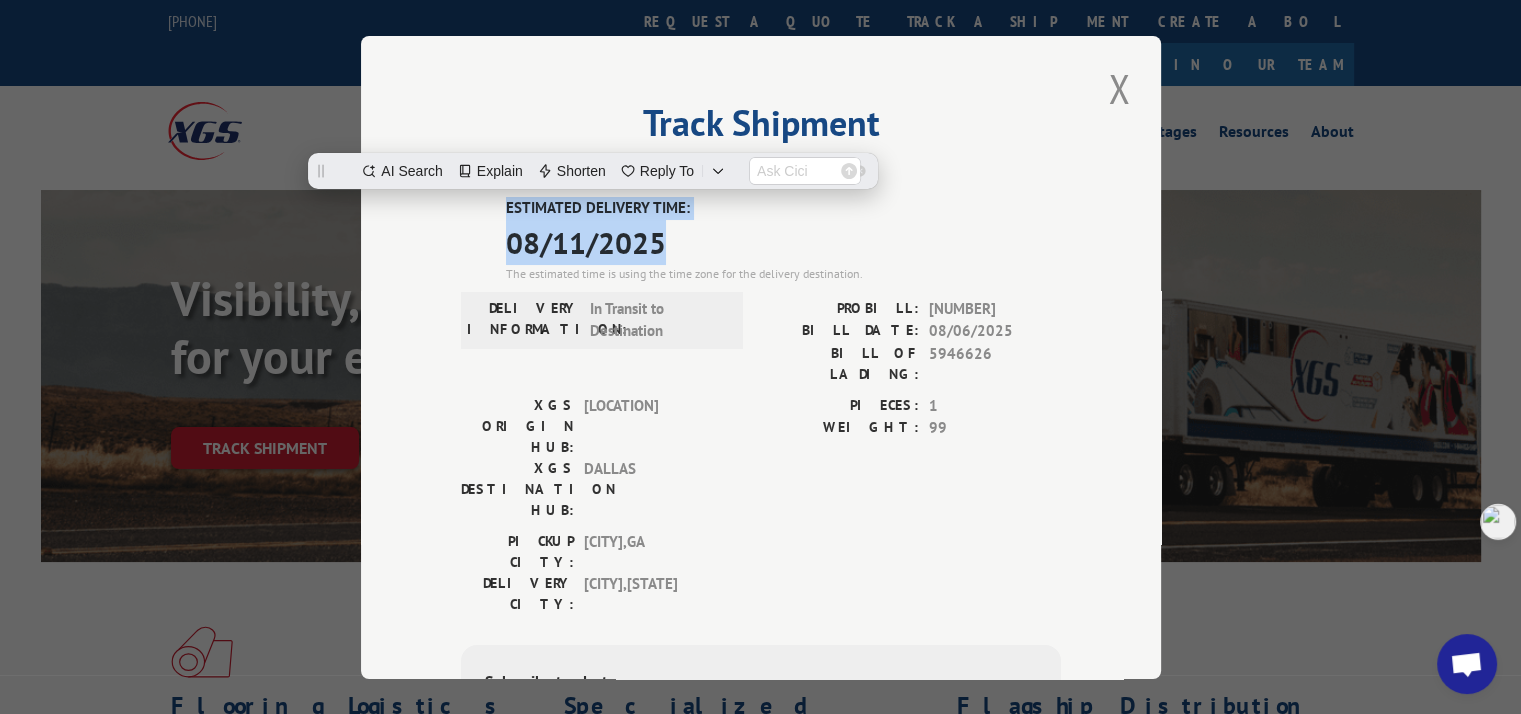 copy on "ESTIMATED DELIVERY TIME: [DATE]" 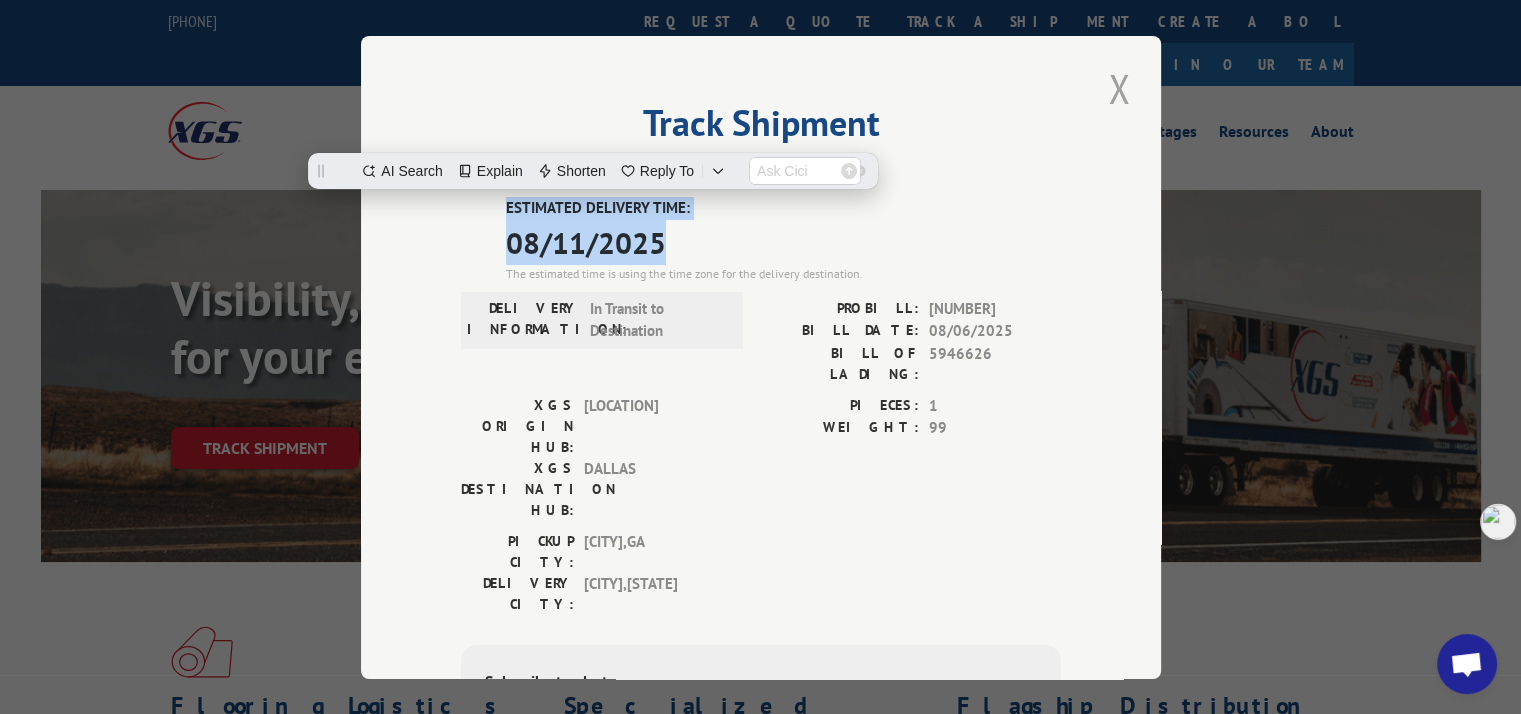 click at bounding box center [1119, 88] 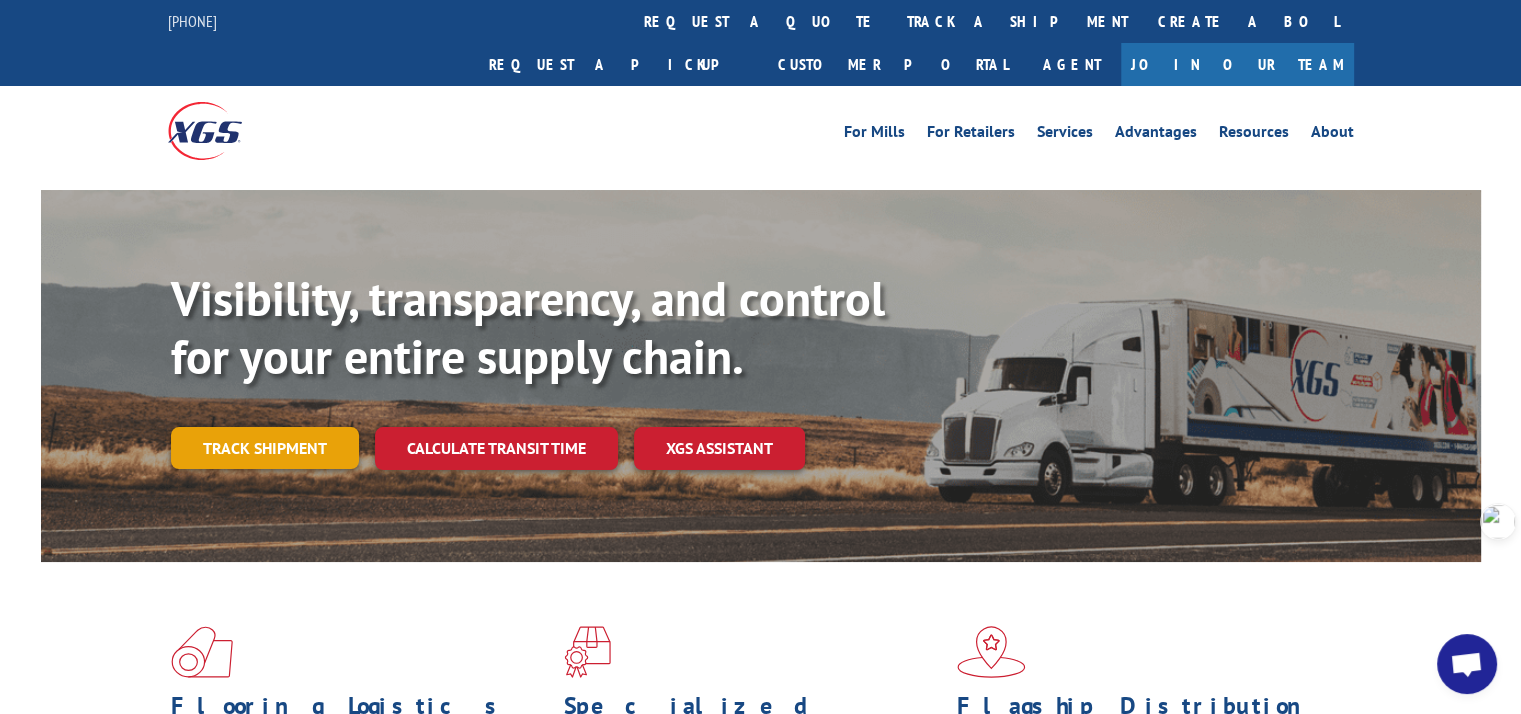 click on "Track shipment" at bounding box center (265, 448) 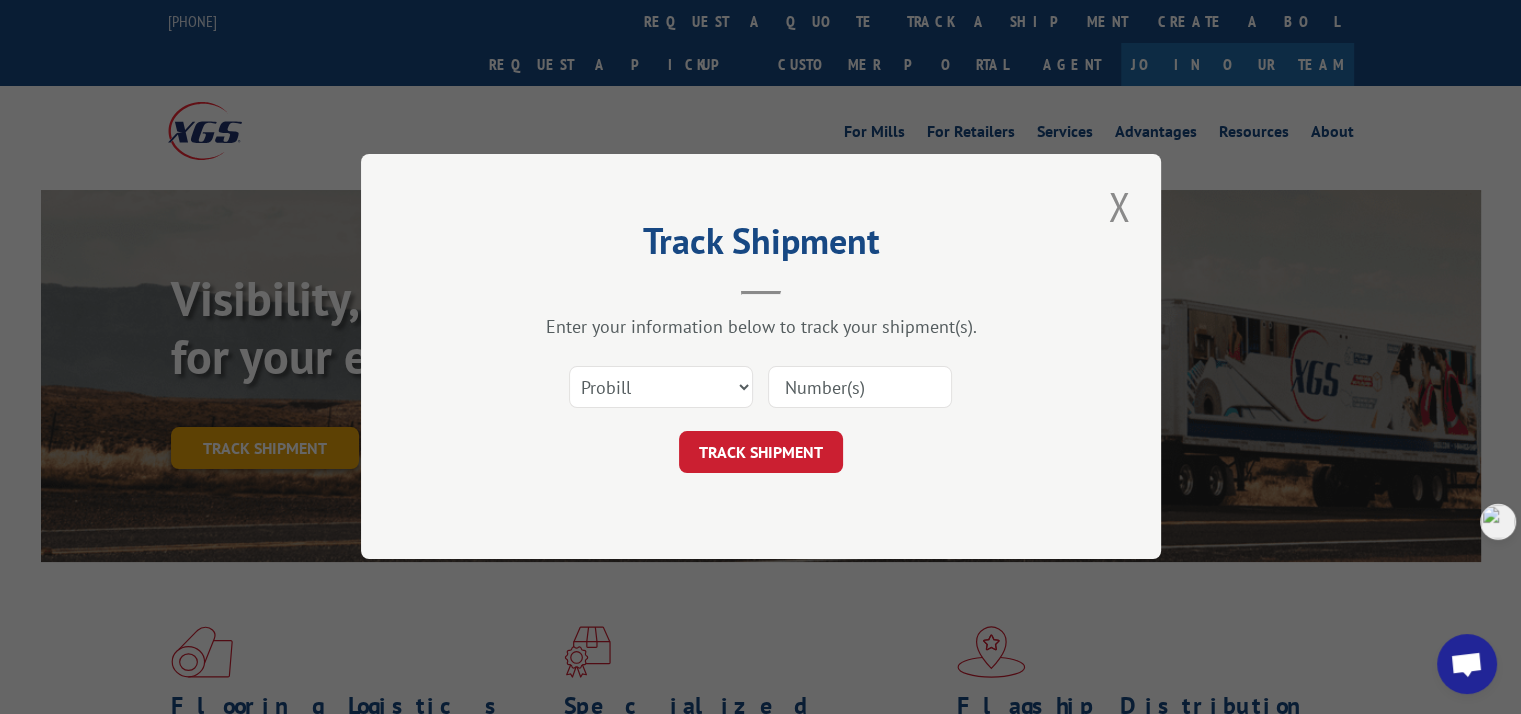 scroll, scrollTop: 0, scrollLeft: 0, axis: both 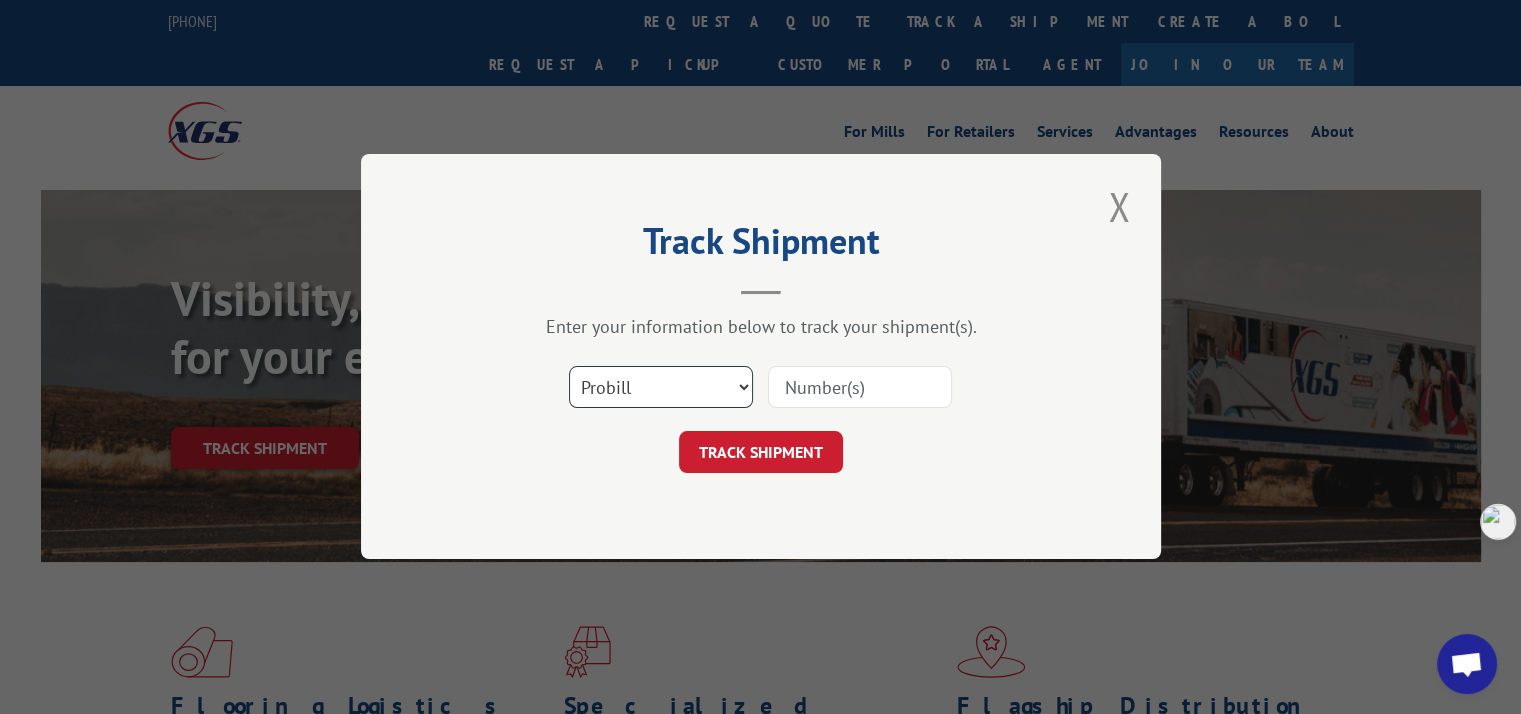 click on "Select category... Probill BOL PO" at bounding box center [661, 388] 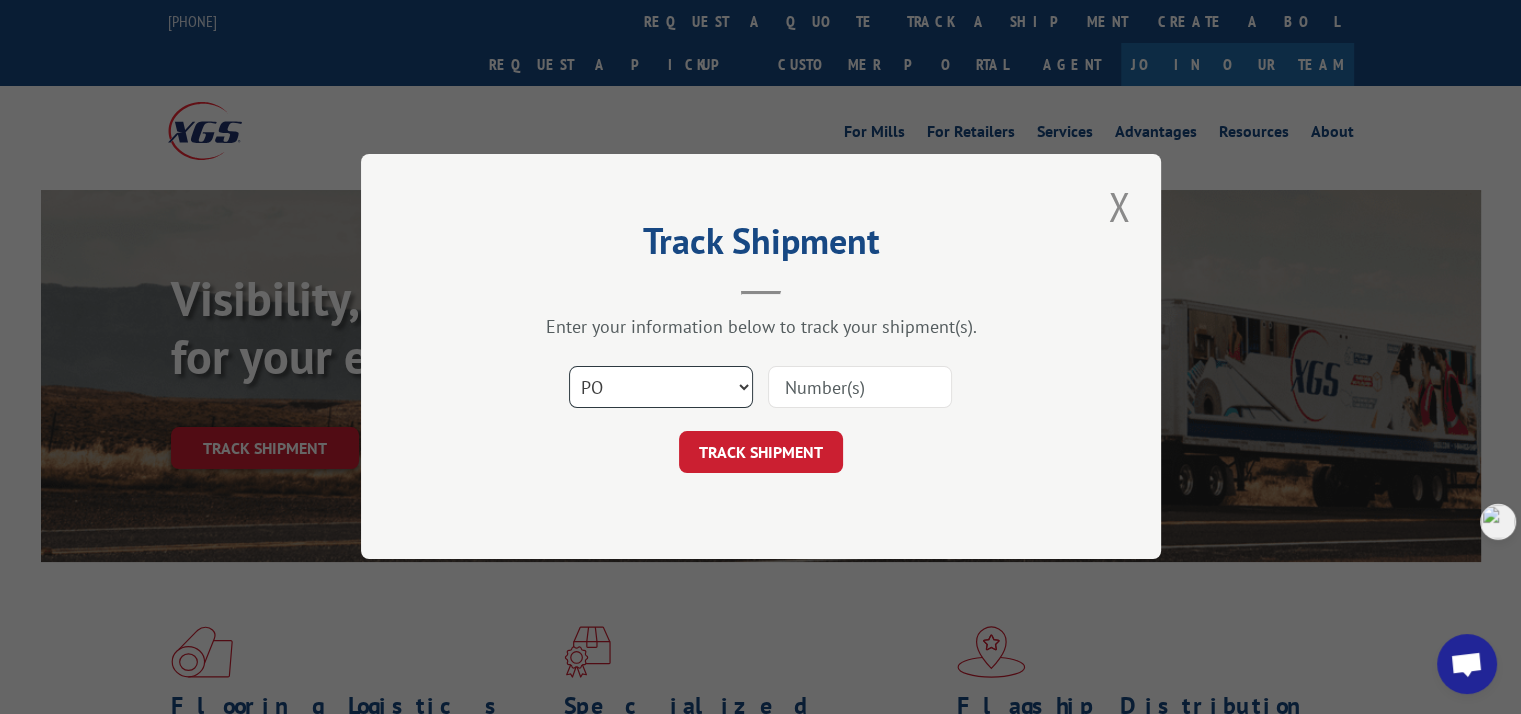 click on "Select category... Probill BOL PO" at bounding box center (661, 388) 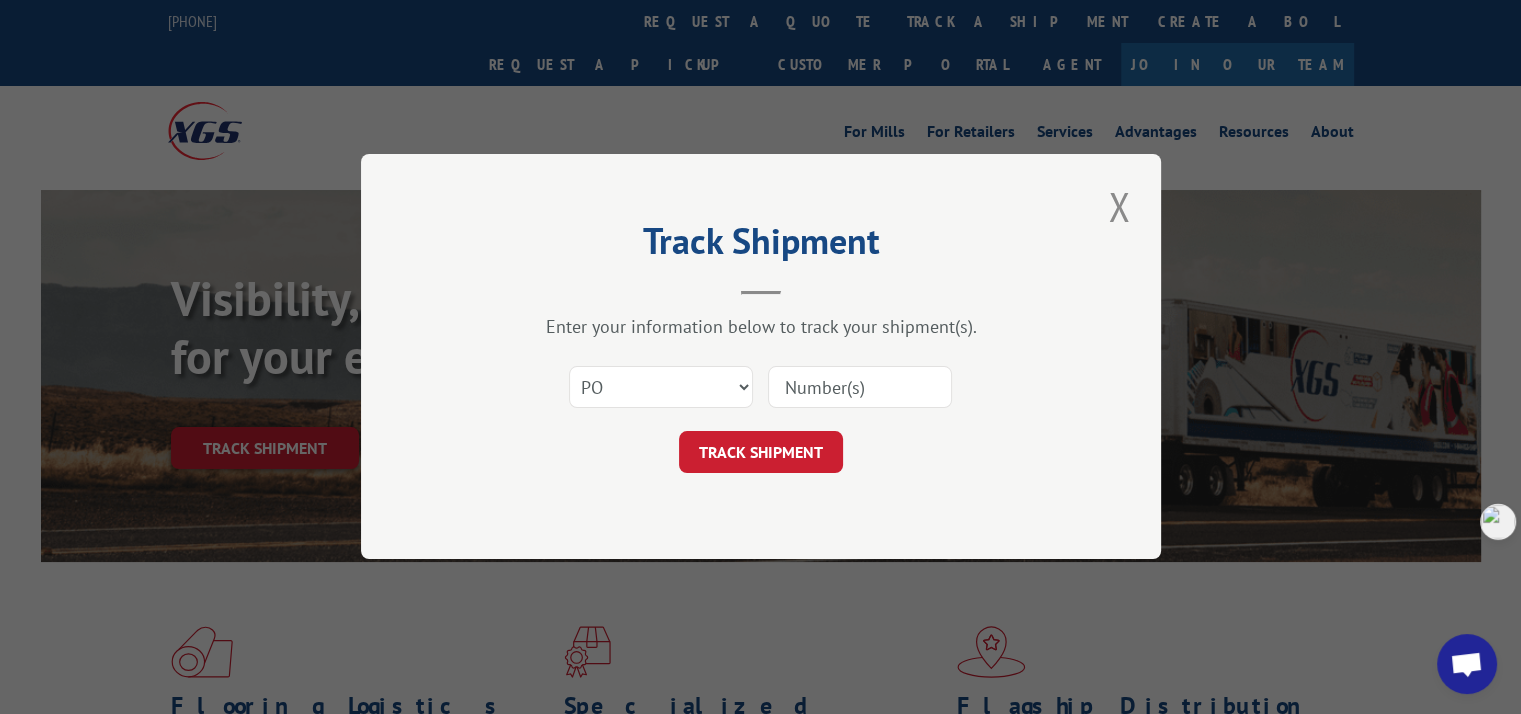 click at bounding box center (860, 388) 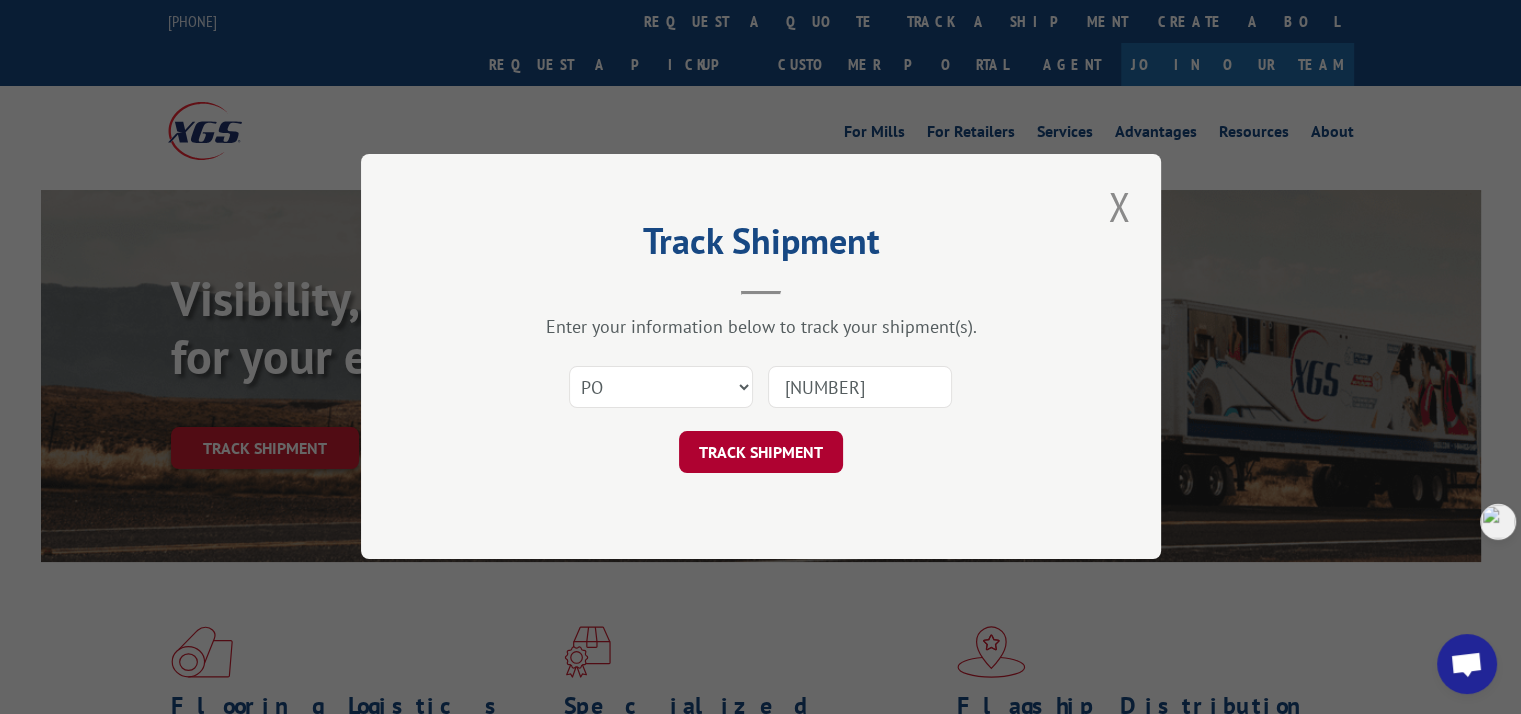 type on "[NUMBER]" 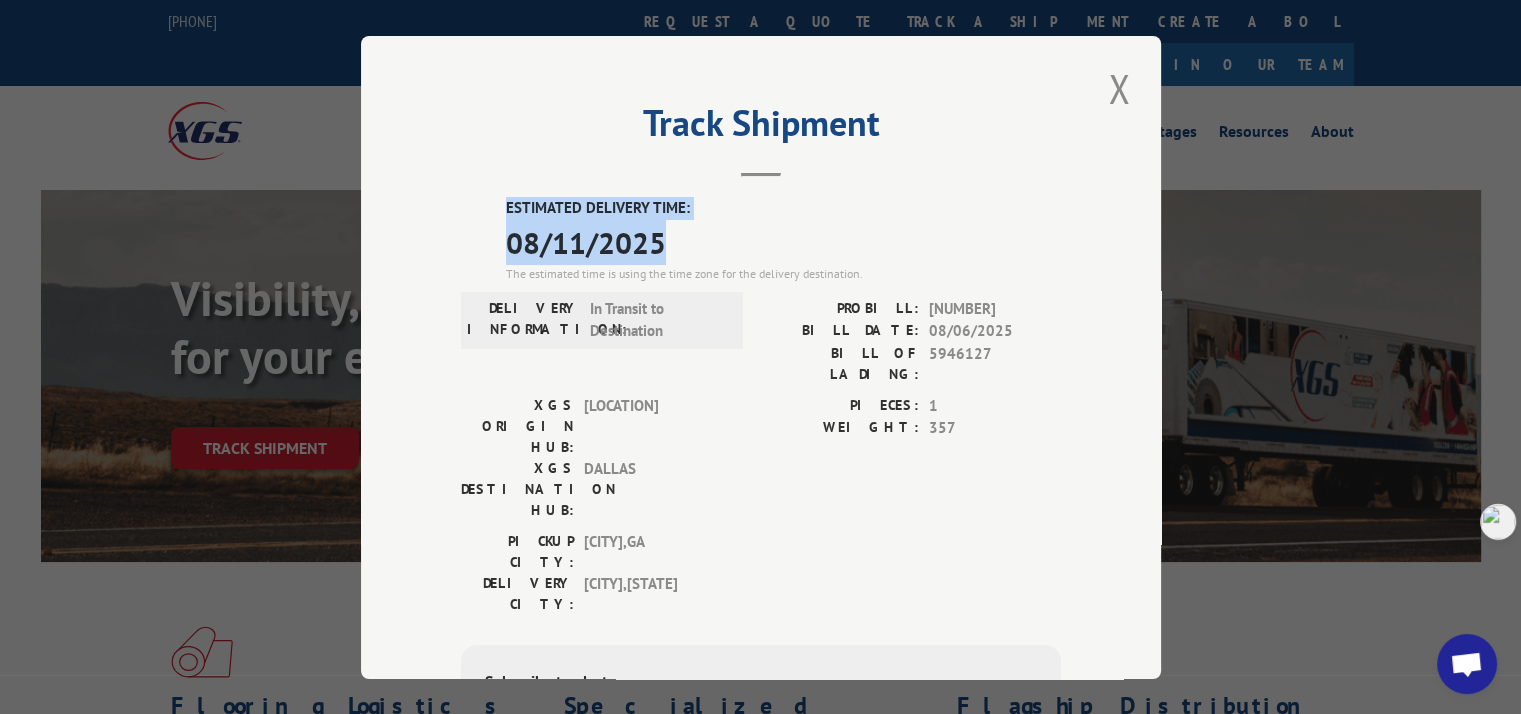 drag, startPoint x: 492, startPoint y: 199, endPoint x: 653, endPoint y: 242, distance: 166.64333 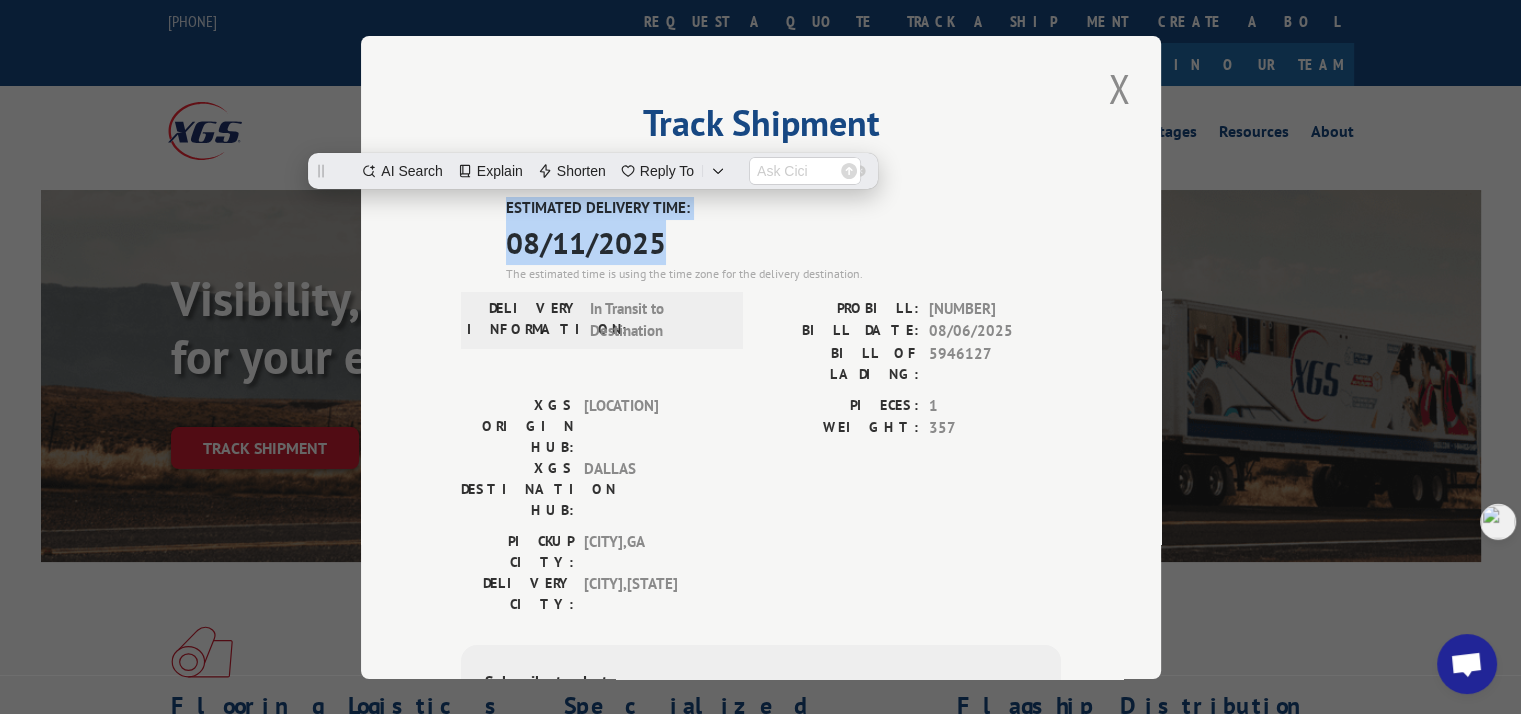 copy on "ESTIMATED DELIVERY TIME: [DATE]" 